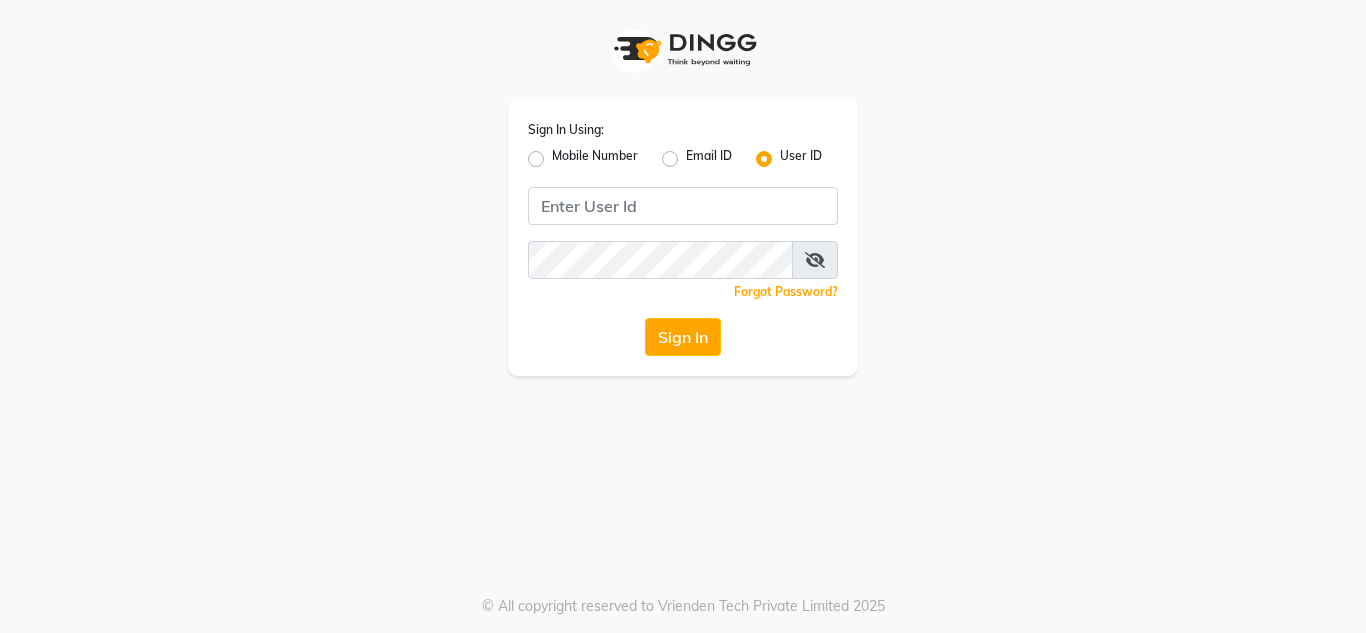 scroll, scrollTop: 0, scrollLeft: 0, axis: both 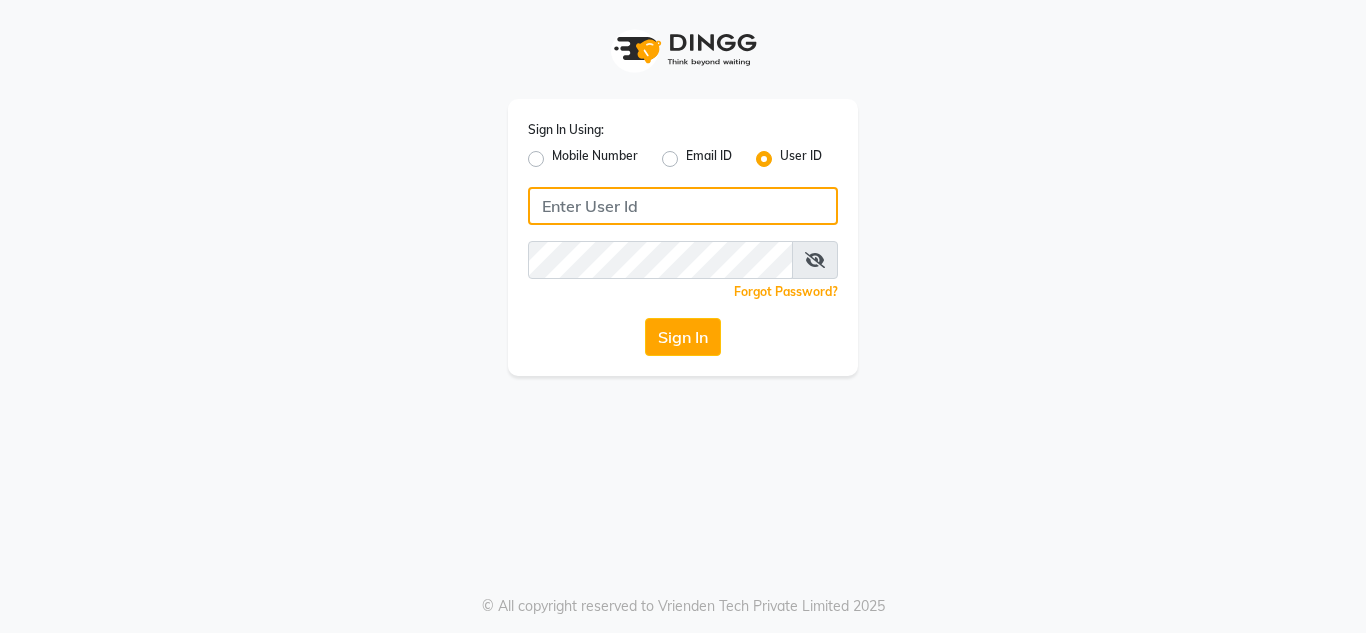 click 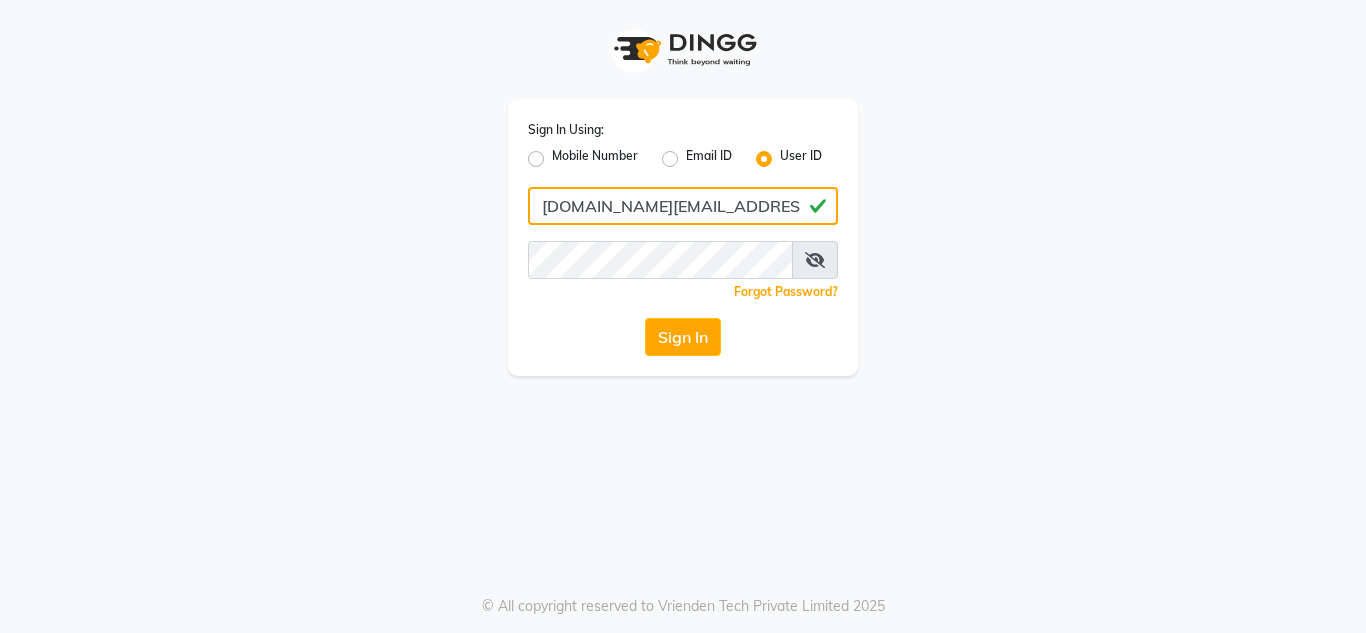 type on "kavyas.salon@gmail.com" 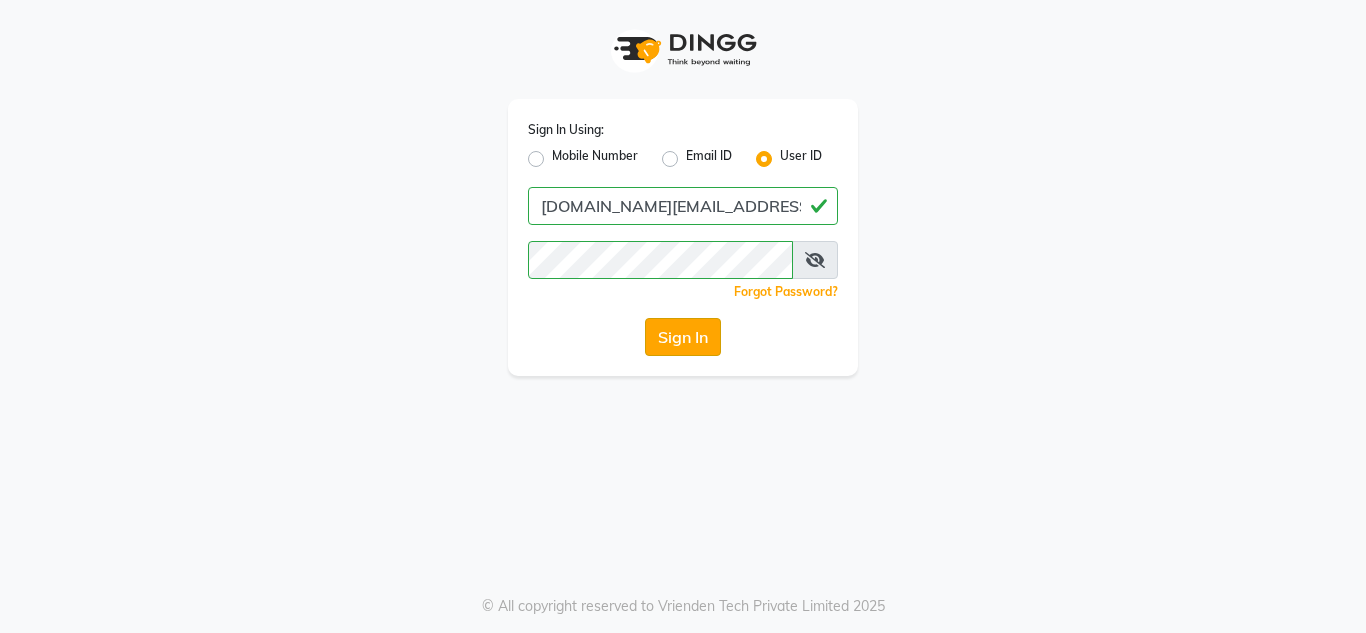 click on "Sign In" 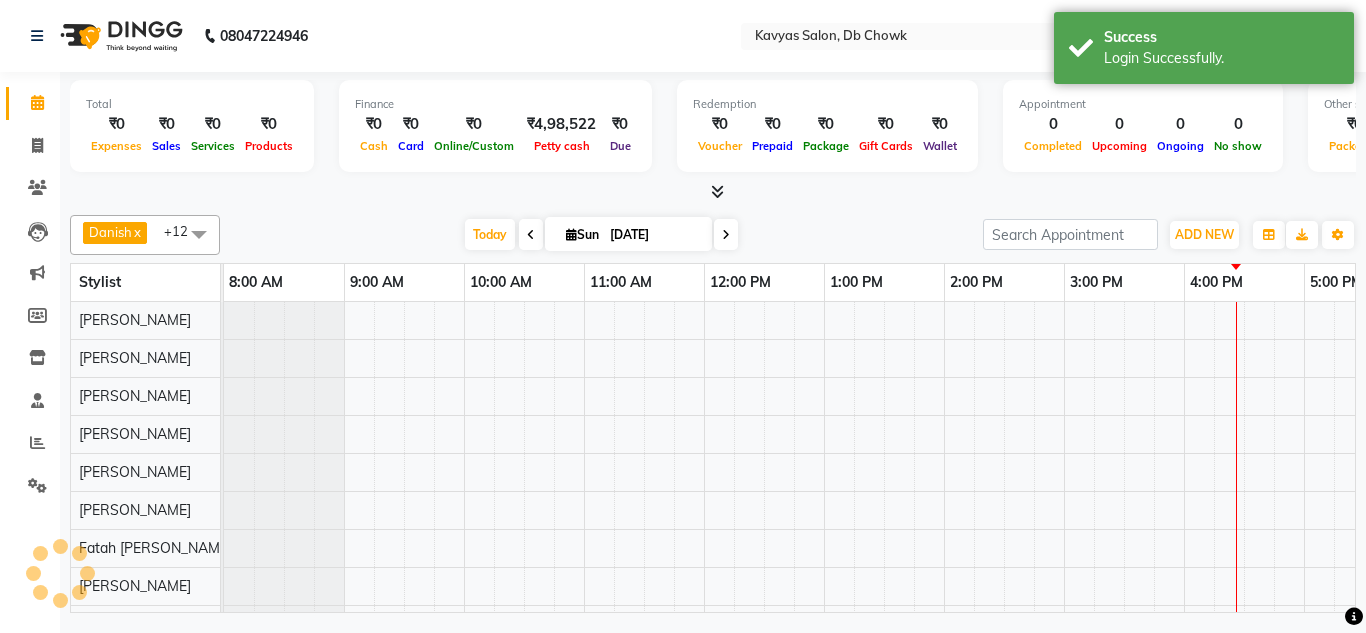 scroll, scrollTop: 0, scrollLeft: 0, axis: both 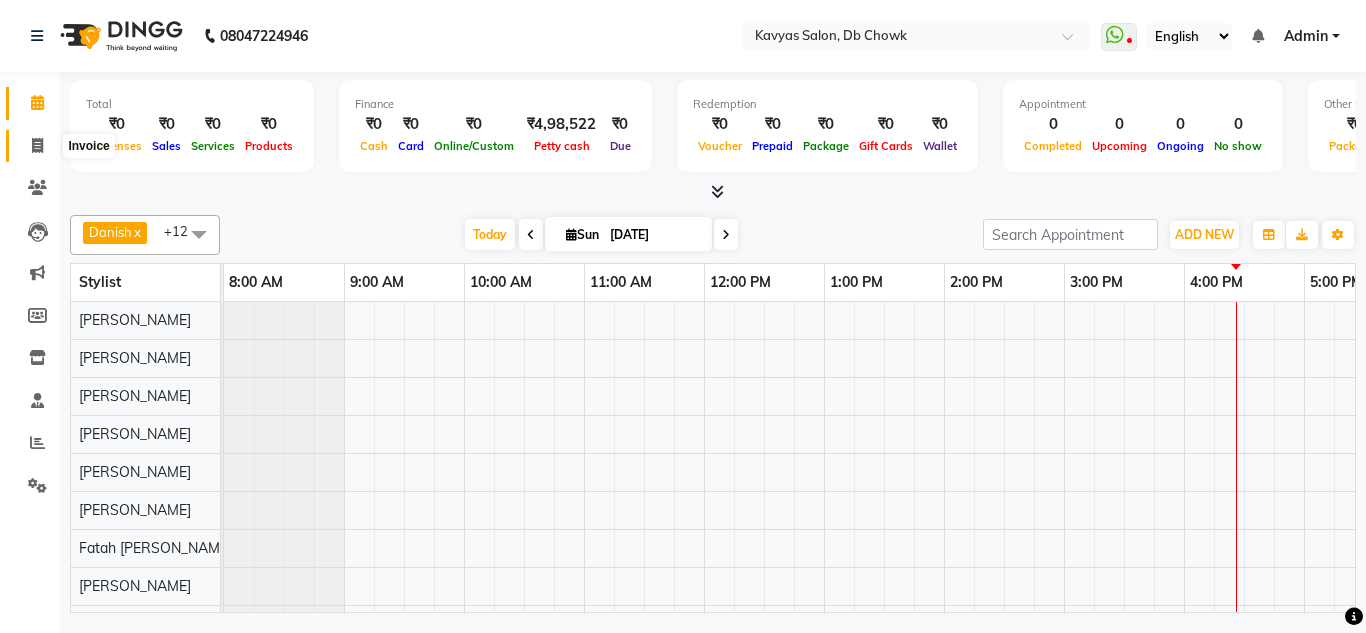 click 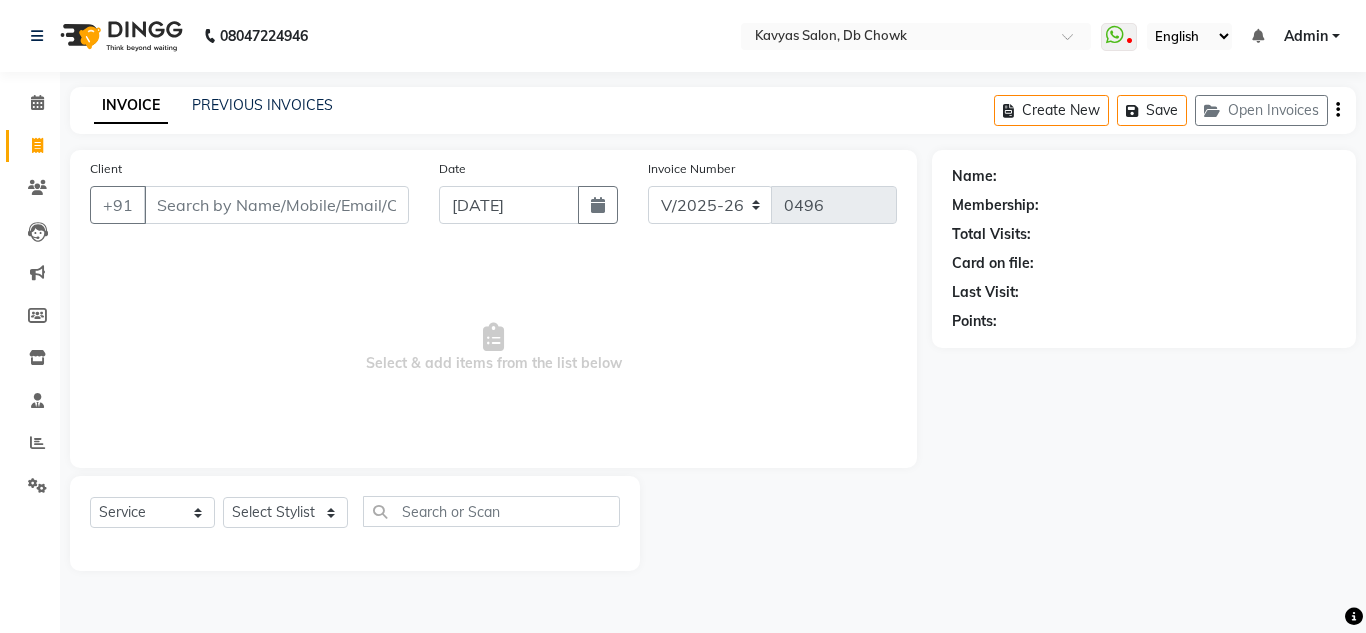 click on "Select & add items from the list below" at bounding box center [493, 348] 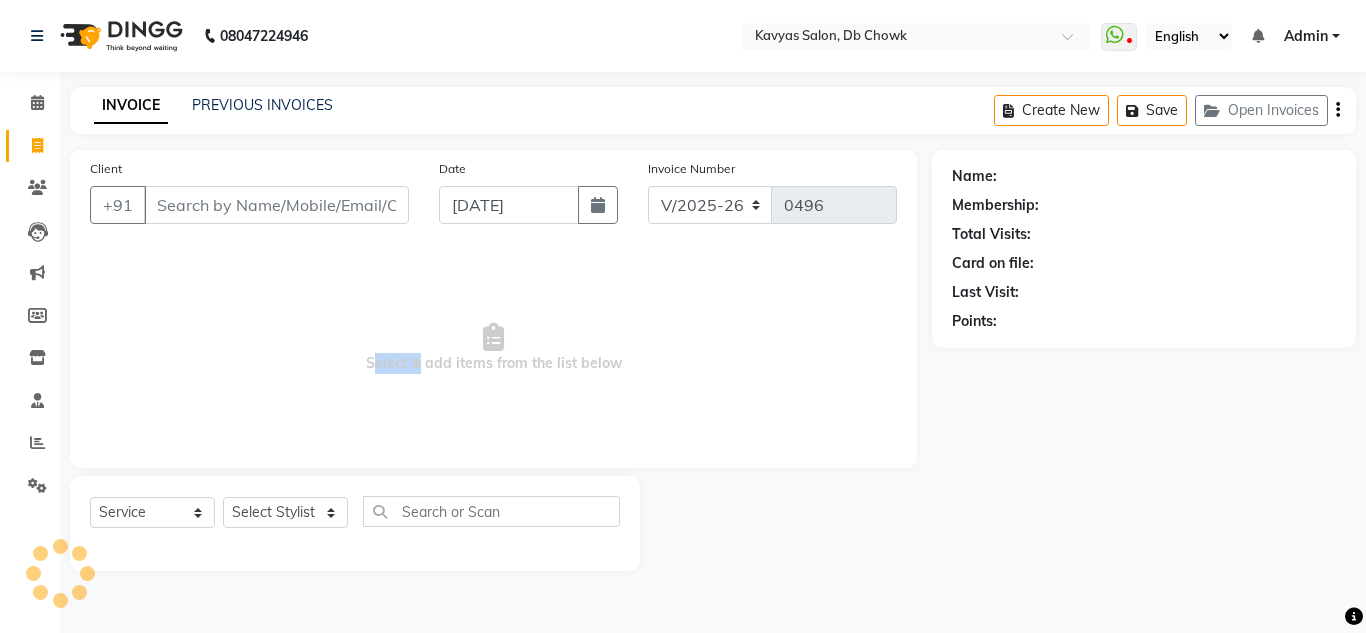 click on "Select & add items from the list below" at bounding box center (493, 348) 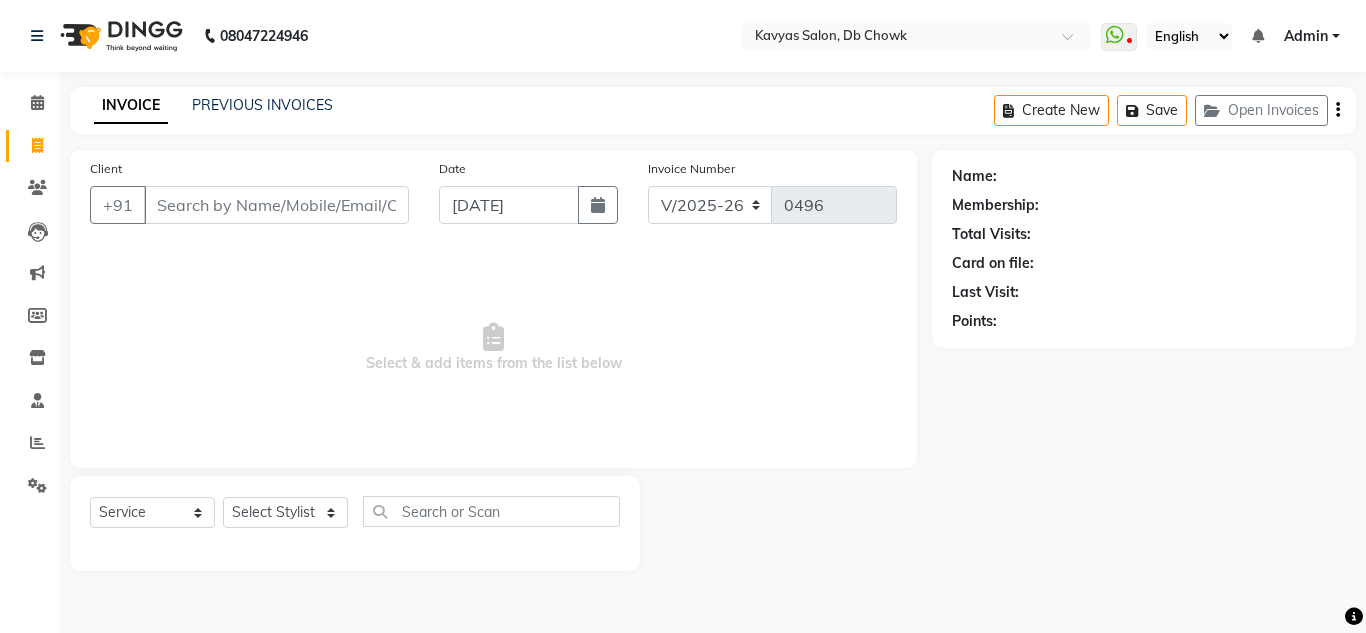 click on "Client +91 Date 13-07-2025 Invoice Number V/2025 V/2025-26 0496  Select & add items from the list below" 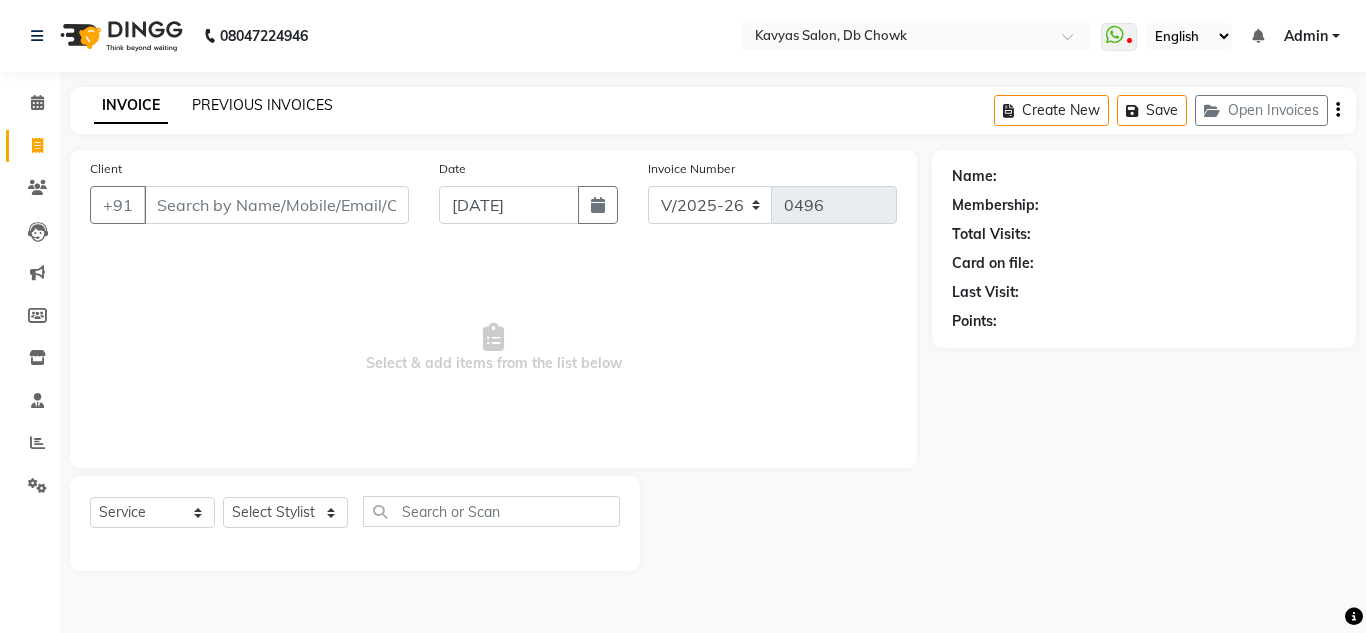 click on "PREVIOUS INVOICES" 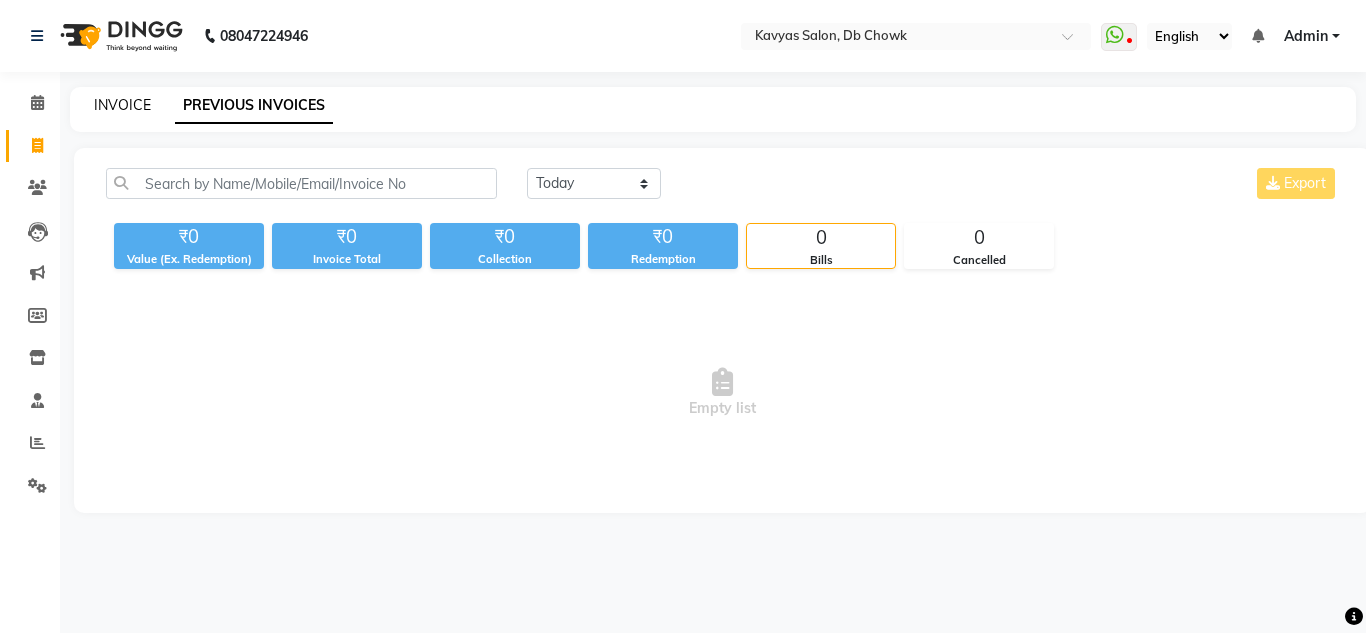 click on "INVOICE" 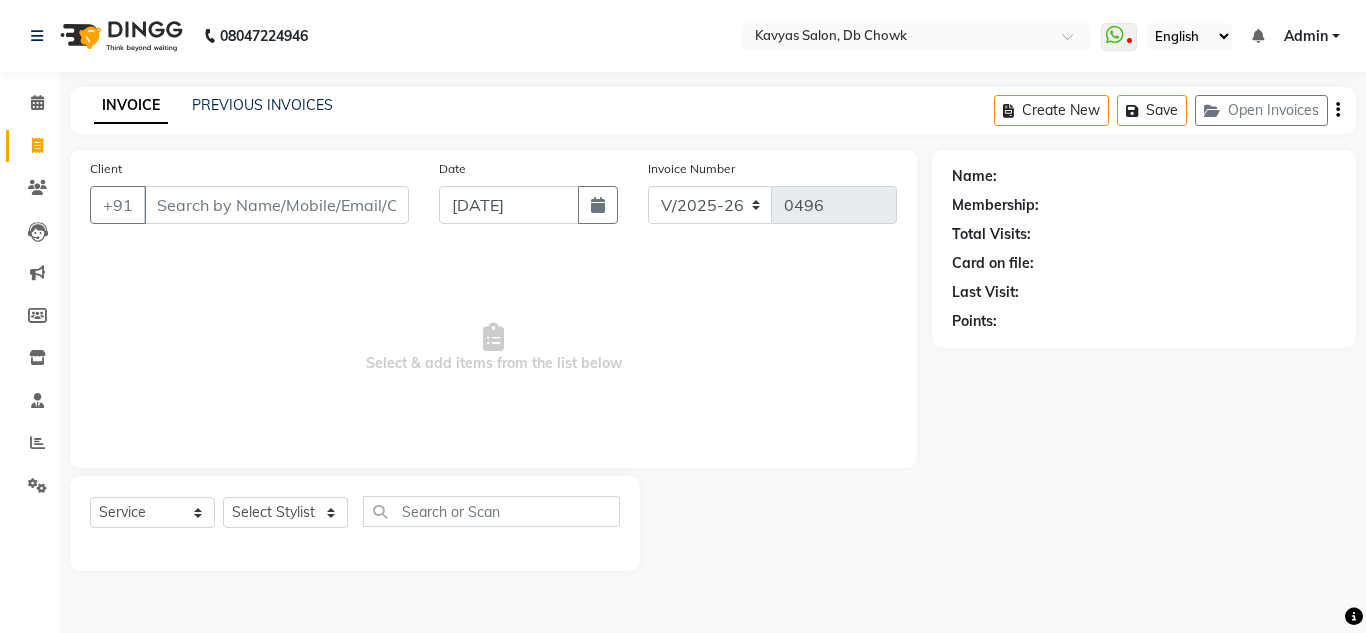 click on "Points:" 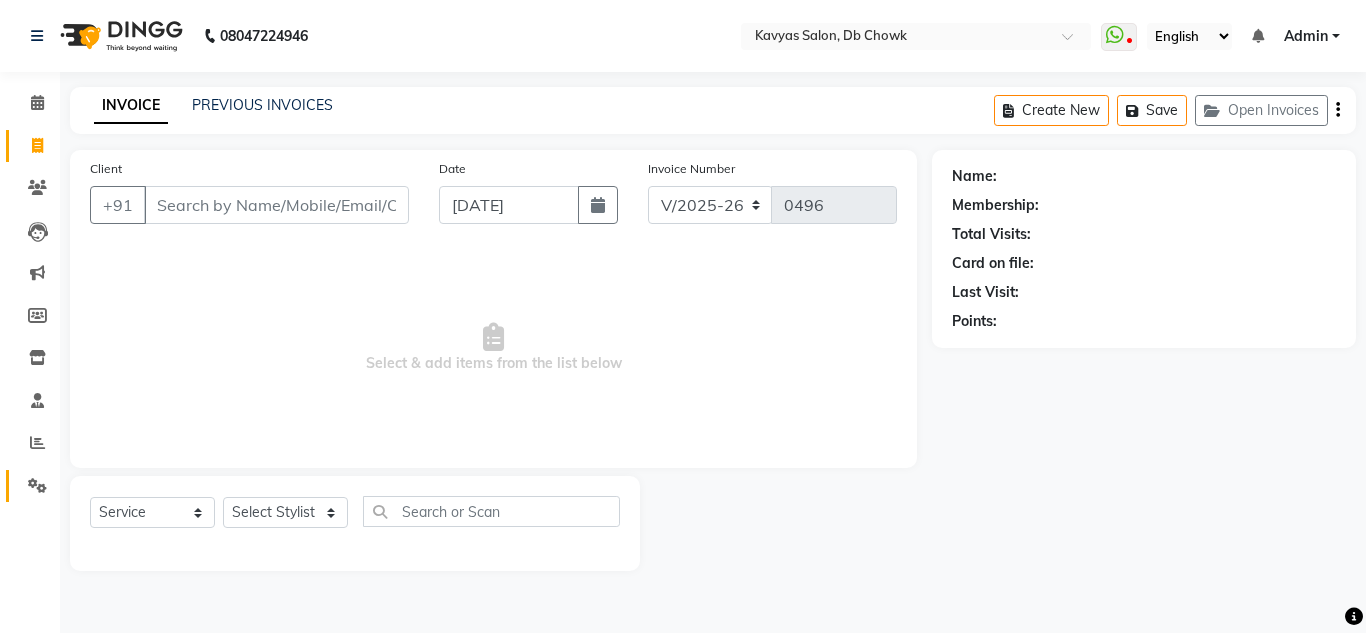 click 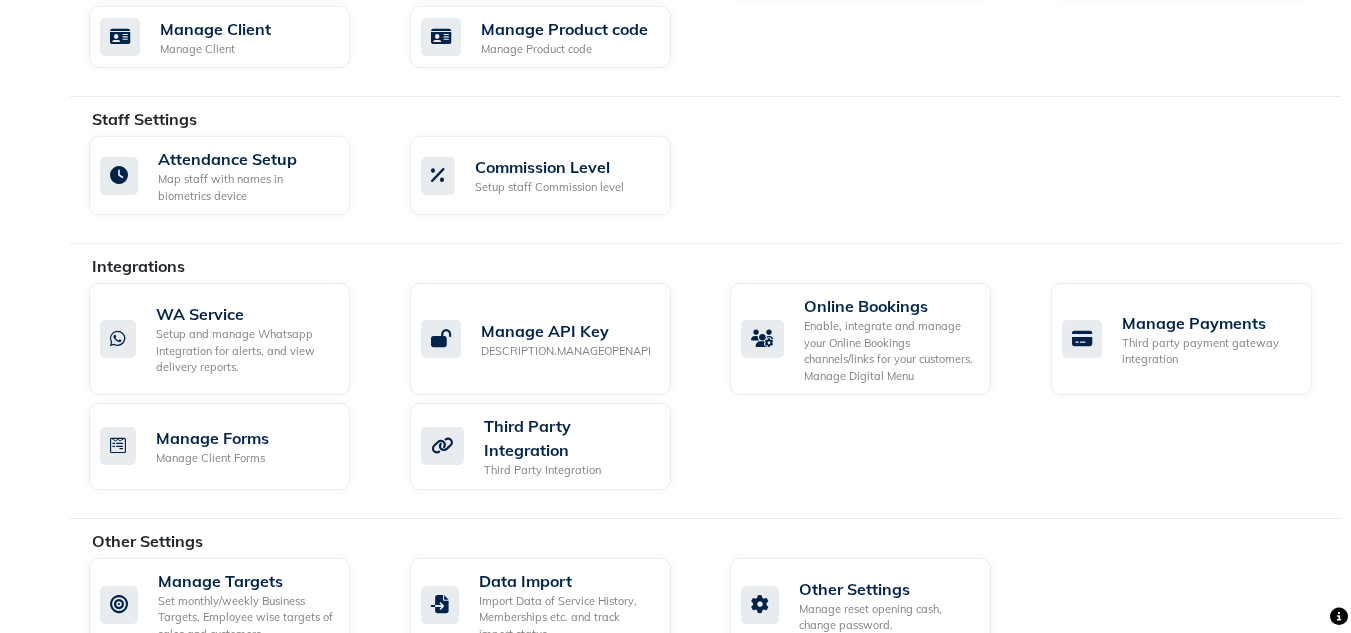 scroll, scrollTop: 1059, scrollLeft: 0, axis: vertical 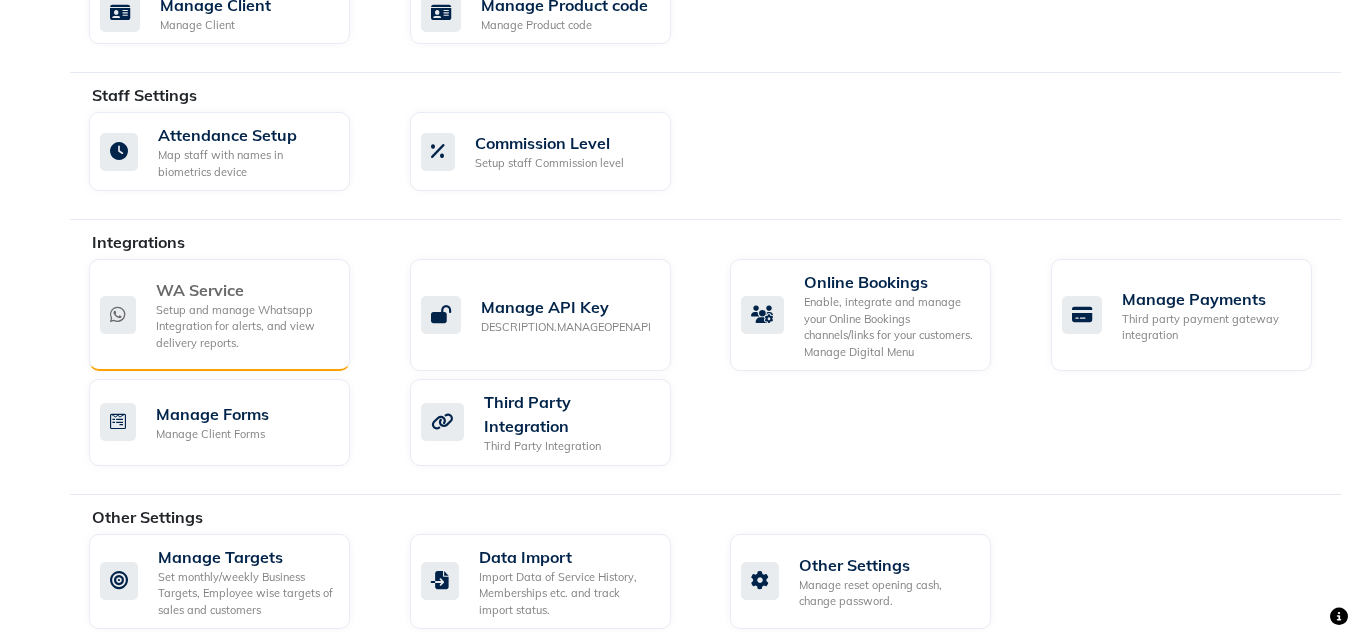 click on "Setup and manage Whatsapp Integration for alerts, and view delivery reports." 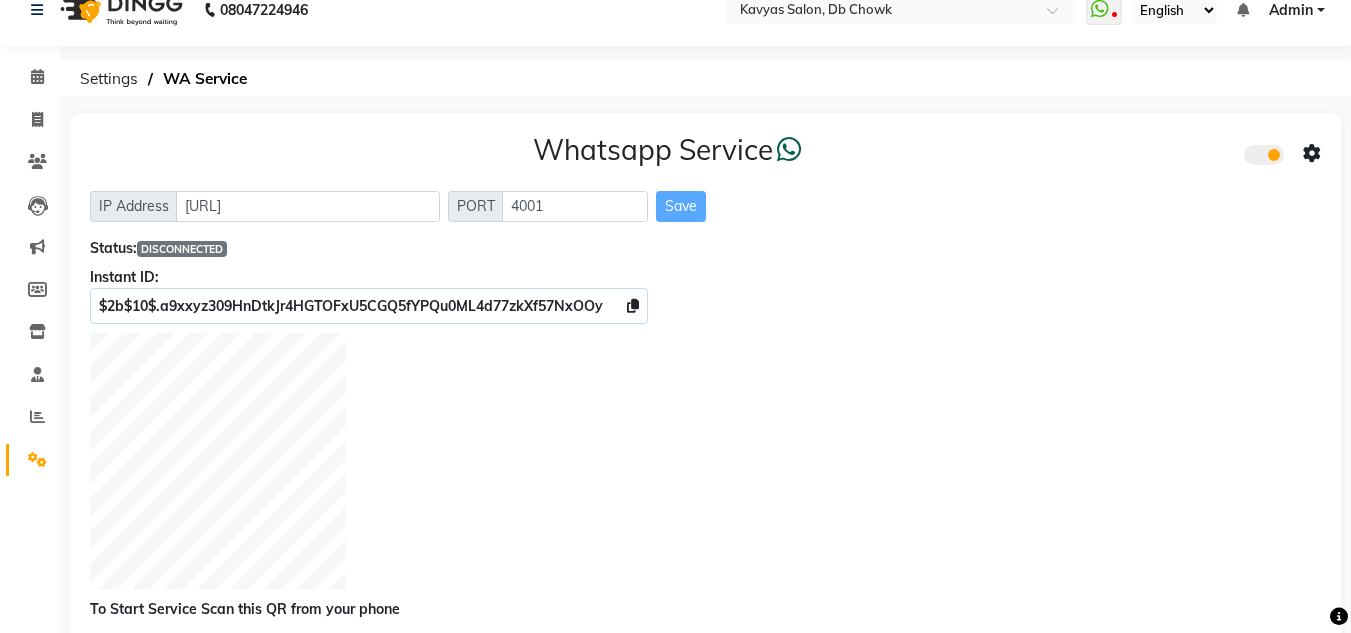 scroll, scrollTop: 35, scrollLeft: 0, axis: vertical 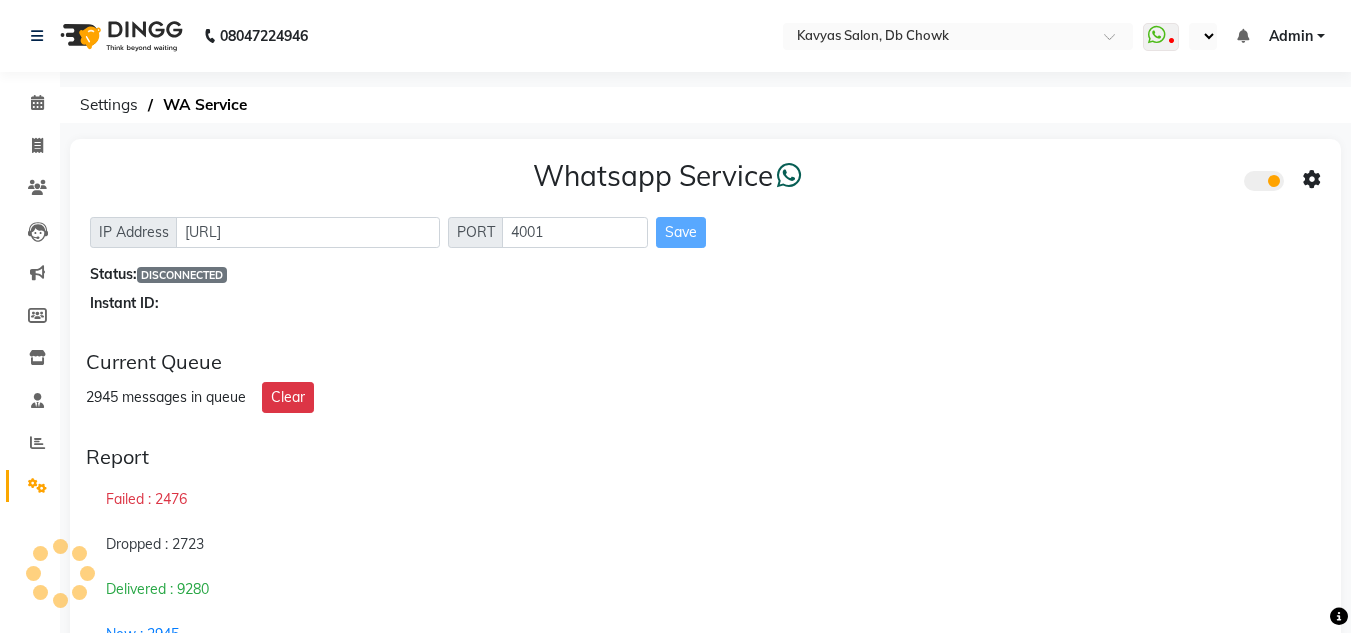select on "en" 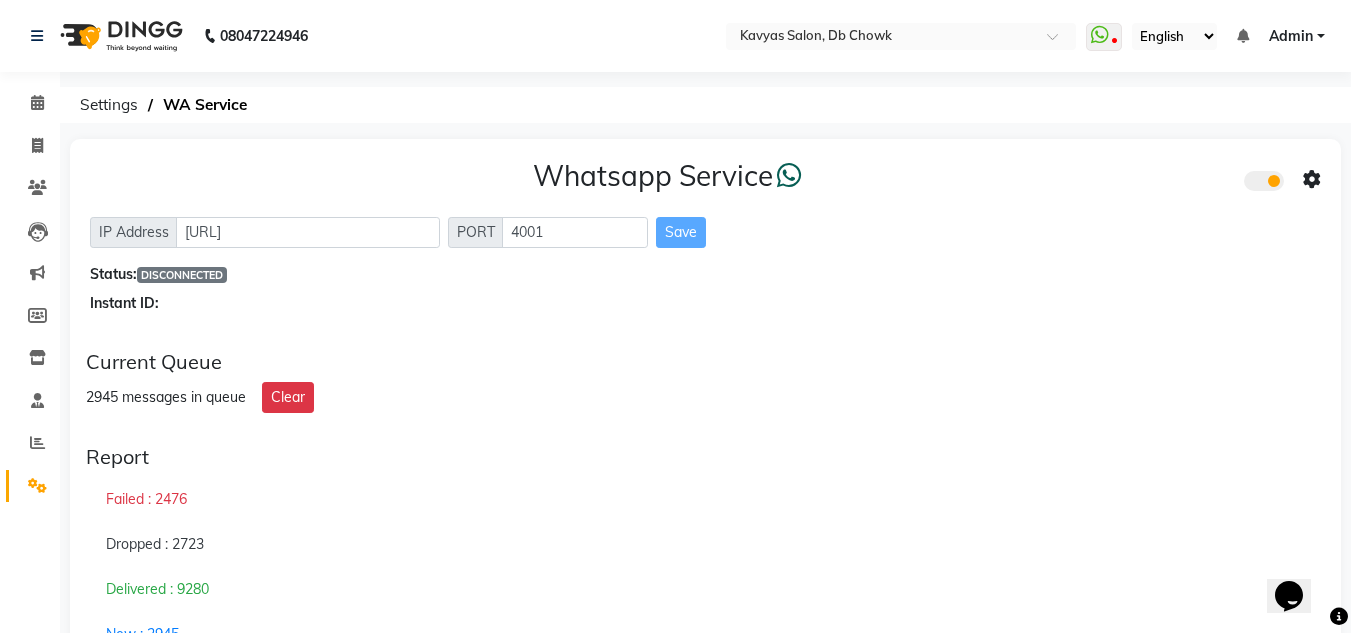 scroll, scrollTop: 0, scrollLeft: 0, axis: both 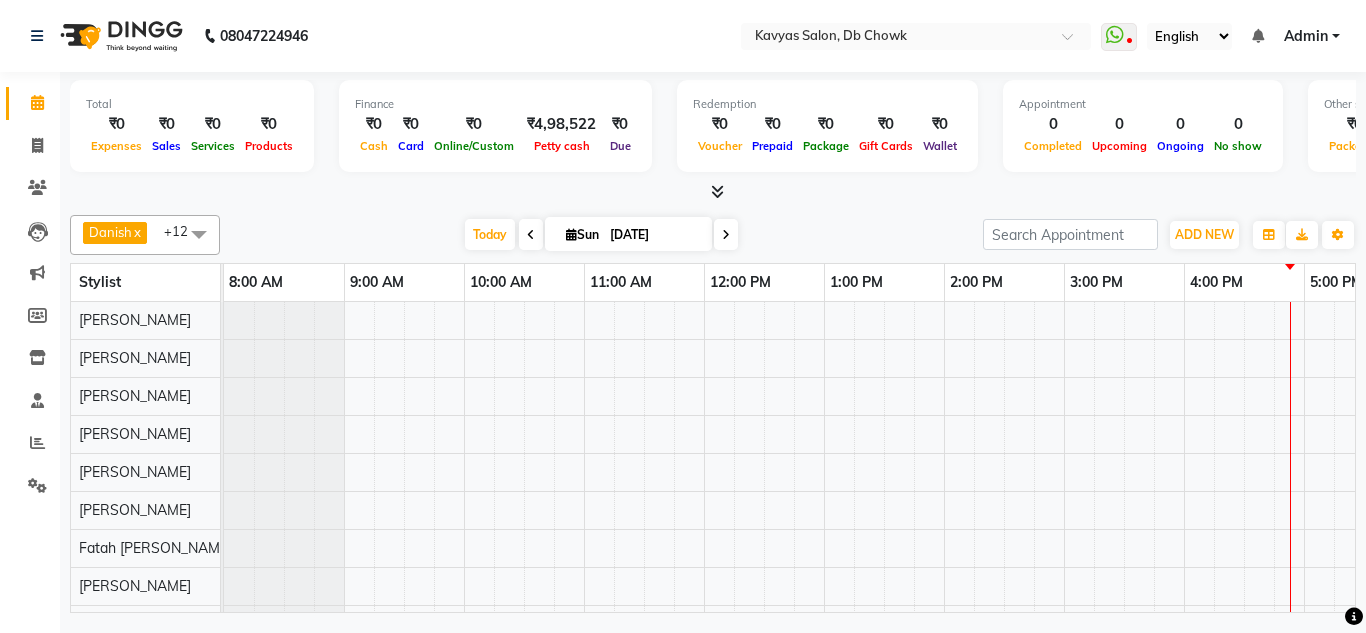 click on "Total  ₹0  Expenses ₹0  Sales ₹0  Services ₹0  Products Finance  ₹0  Cash ₹0  Card ₹0  Online/Custom ₹4,98,522 [PERSON_NAME] cash ₹0 Due  Redemption  ₹0 Voucher ₹0 Prepaid ₹0 Package ₹0  Gift Cards ₹0  Wallet  Appointment  0 Completed 0 Upcoming 0 Ongoing 0 No show  Other sales  ₹0  Packages ₹0  Memberships ₹0  Vouchers ₹0  Prepaids ₹0  Gift Cards" at bounding box center [713, 129] 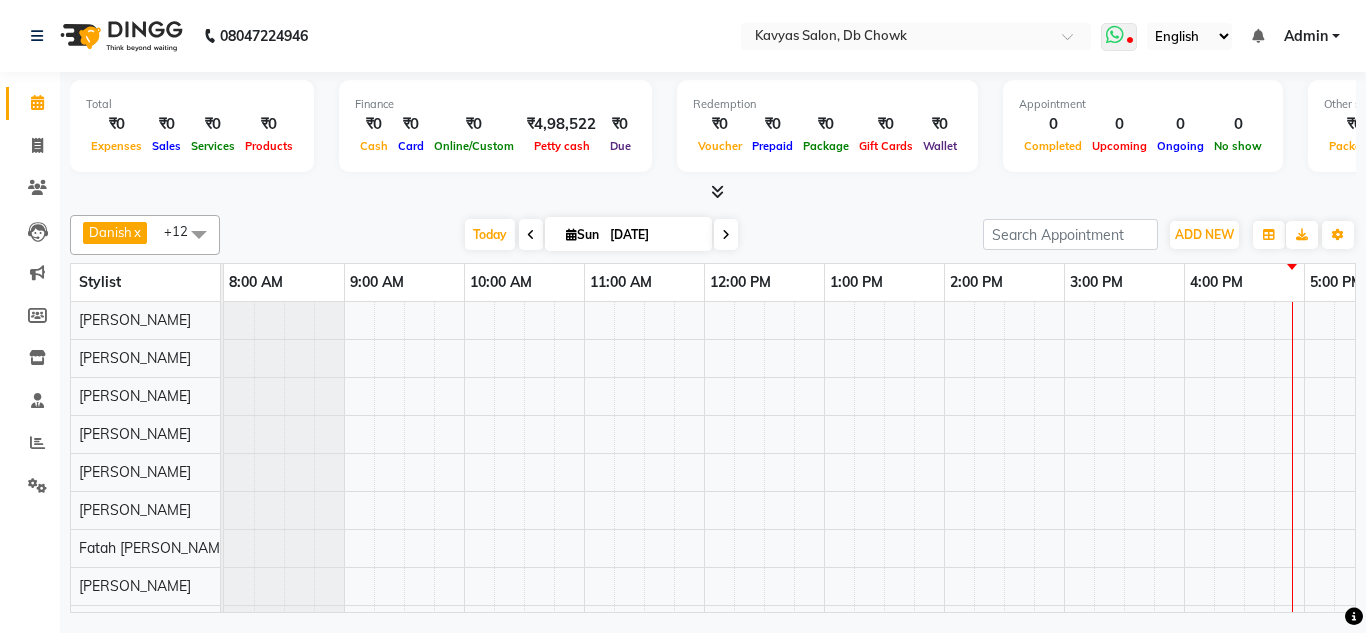 click at bounding box center [1115, 35] 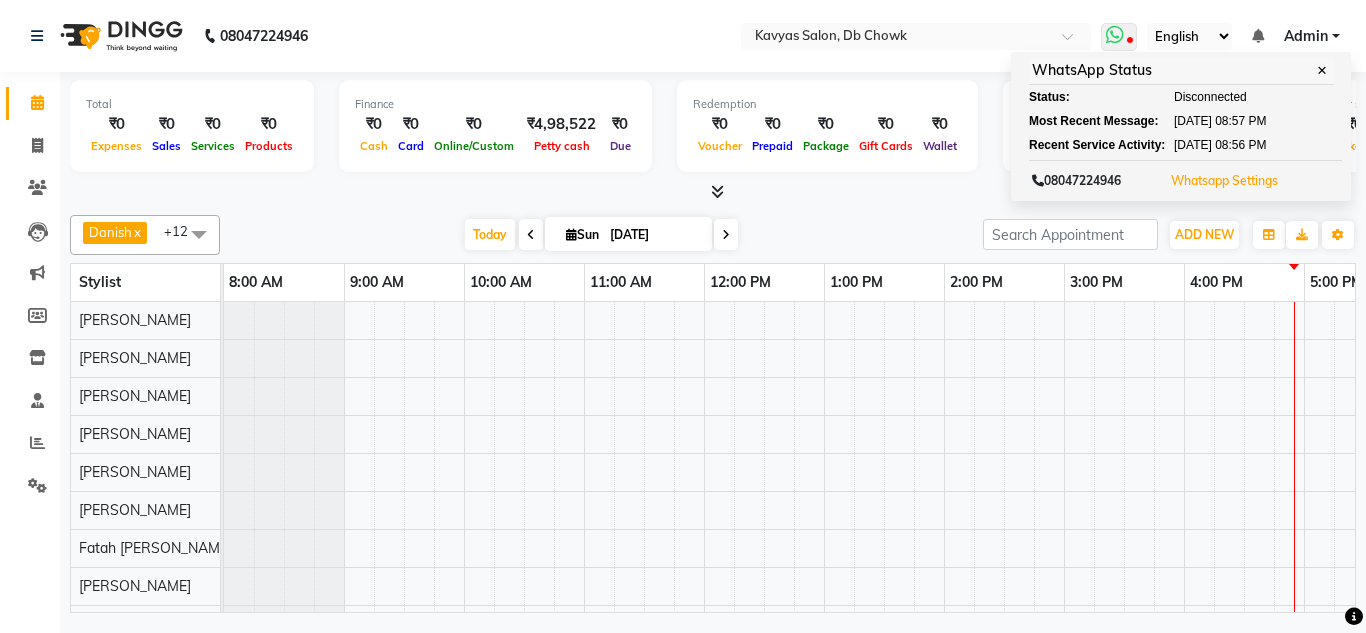 click on "Whatsapp Settings" at bounding box center [1224, 181] 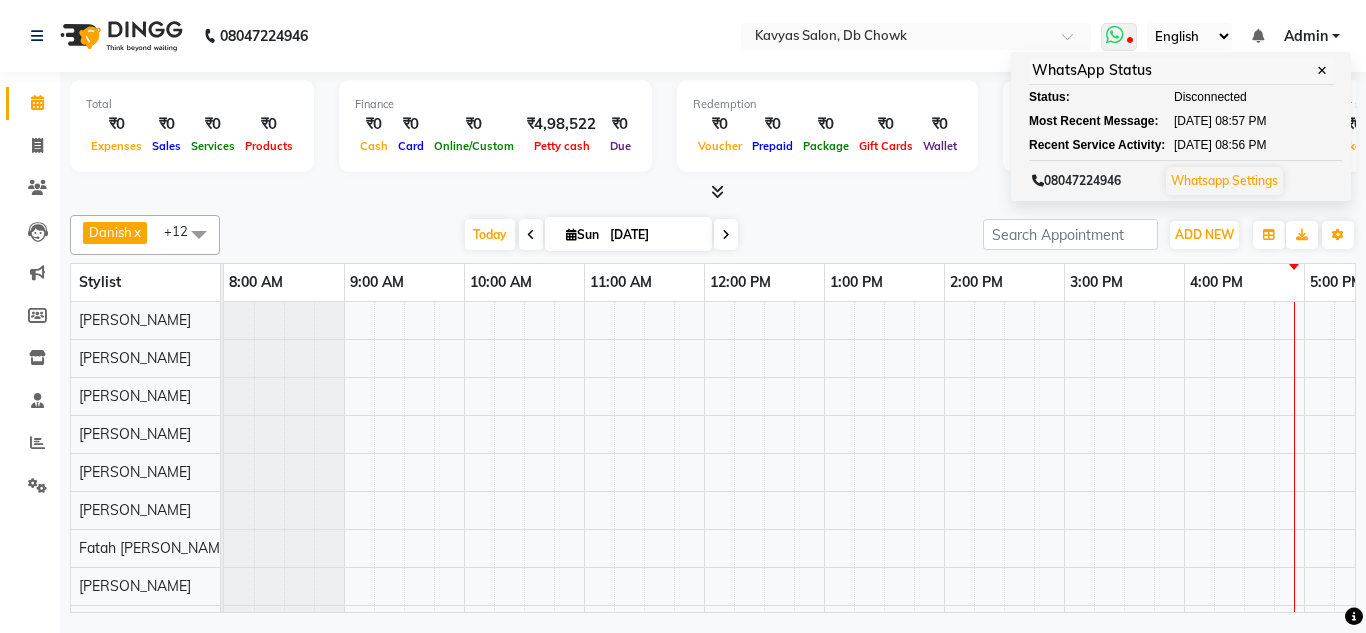 click on "Whatsapp Settings" at bounding box center (1224, 180) 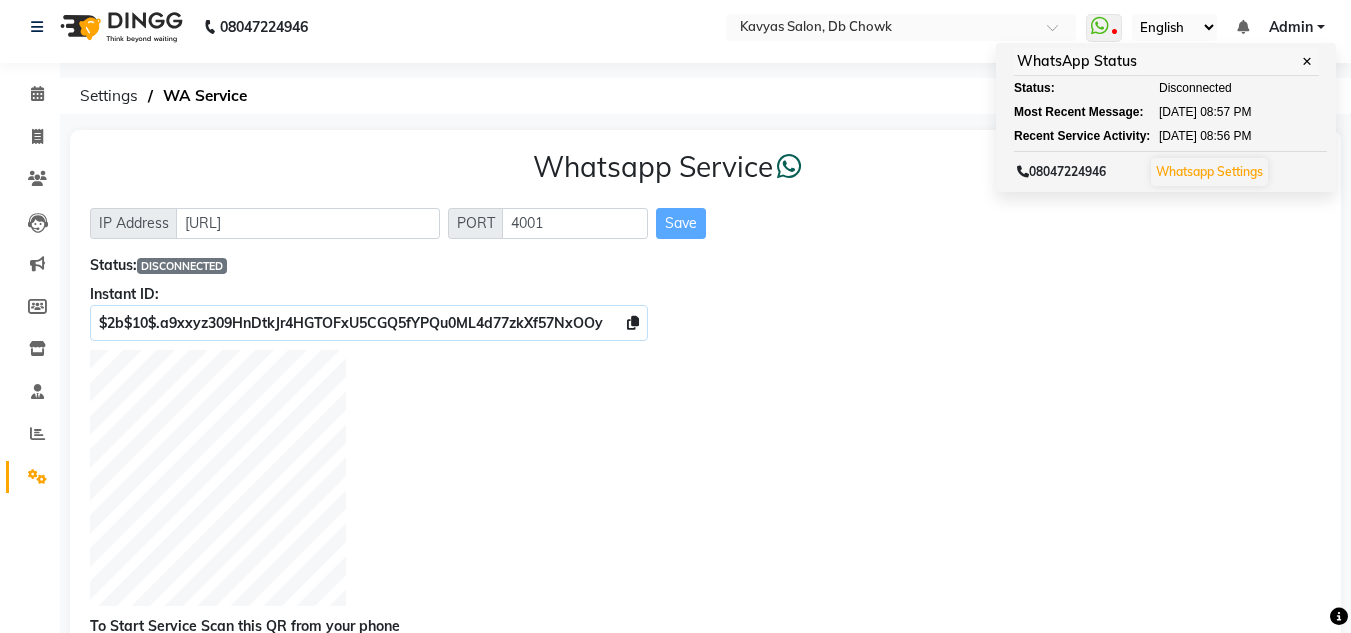 scroll, scrollTop: 12, scrollLeft: 0, axis: vertical 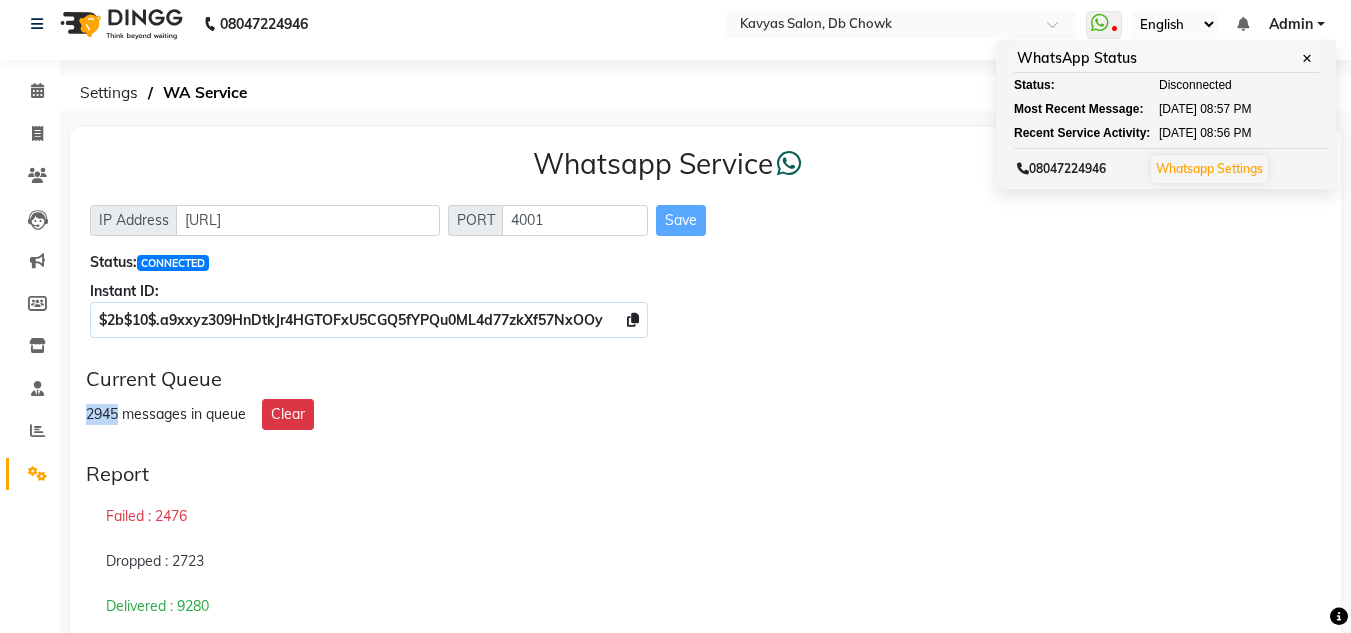 drag, startPoint x: 83, startPoint y: 426, endPoint x: 122, endPoint y: 419, distance: 39.623226 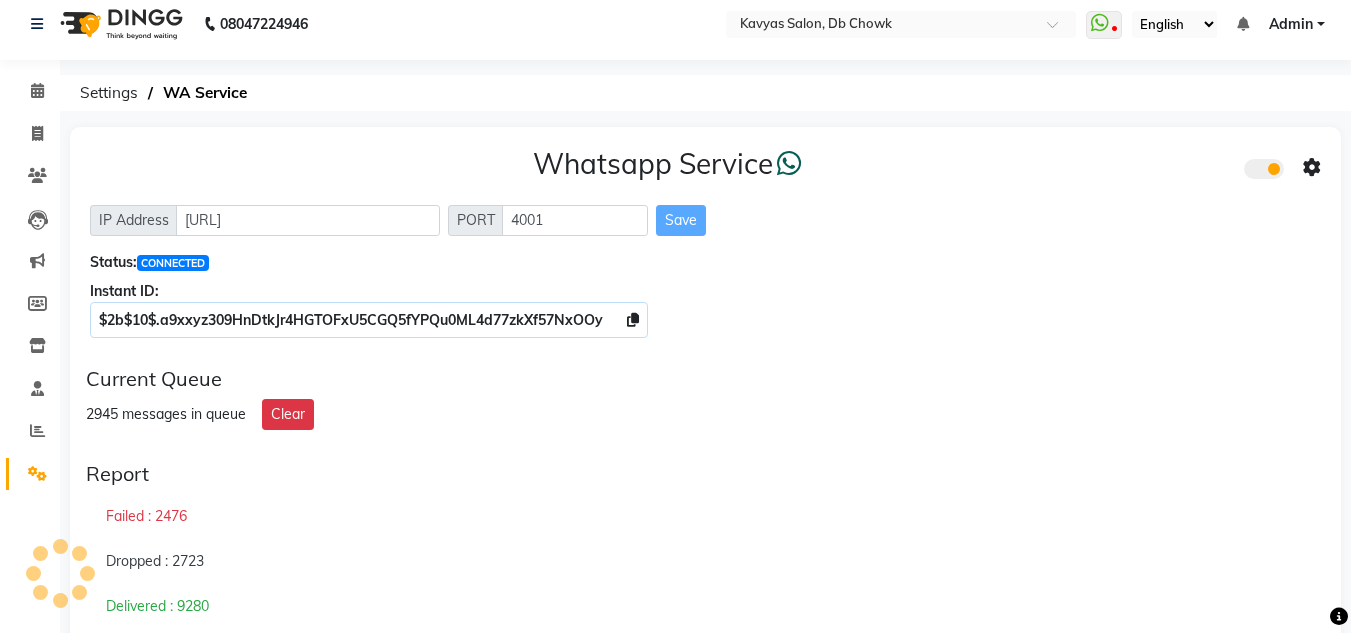 click on "Failed : 2476" 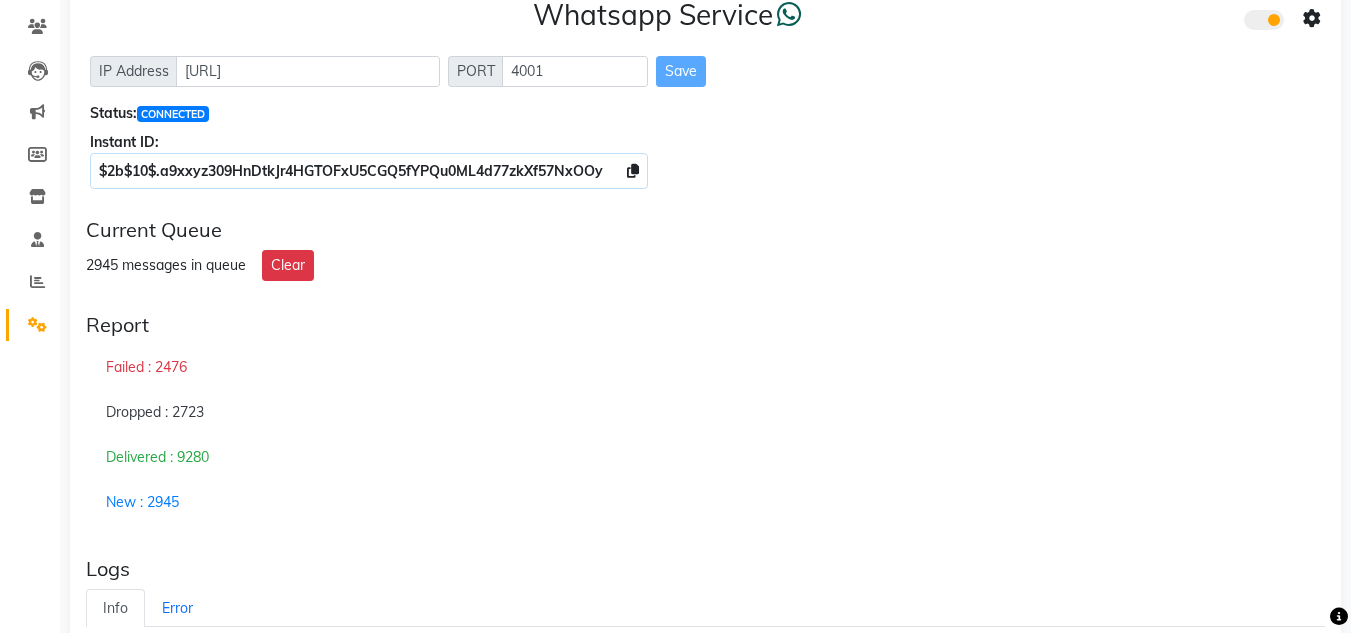 scroll, scrollTop: 0, scrollLeft: 0, axis: both 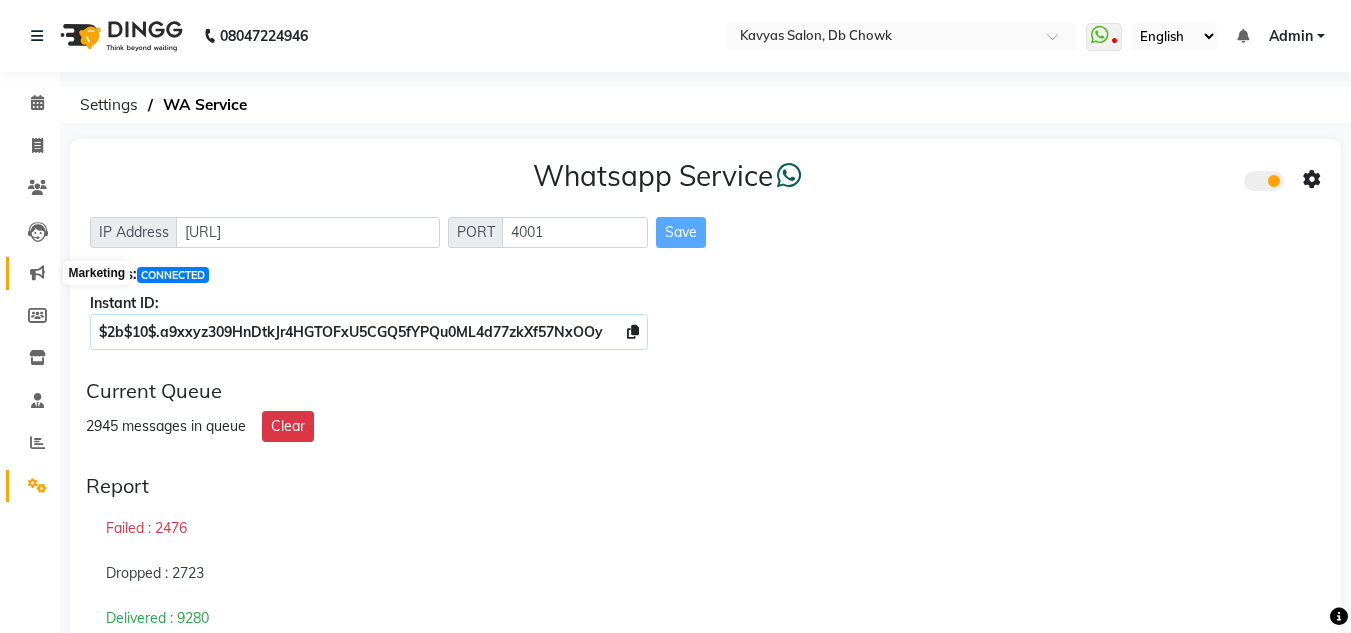 click 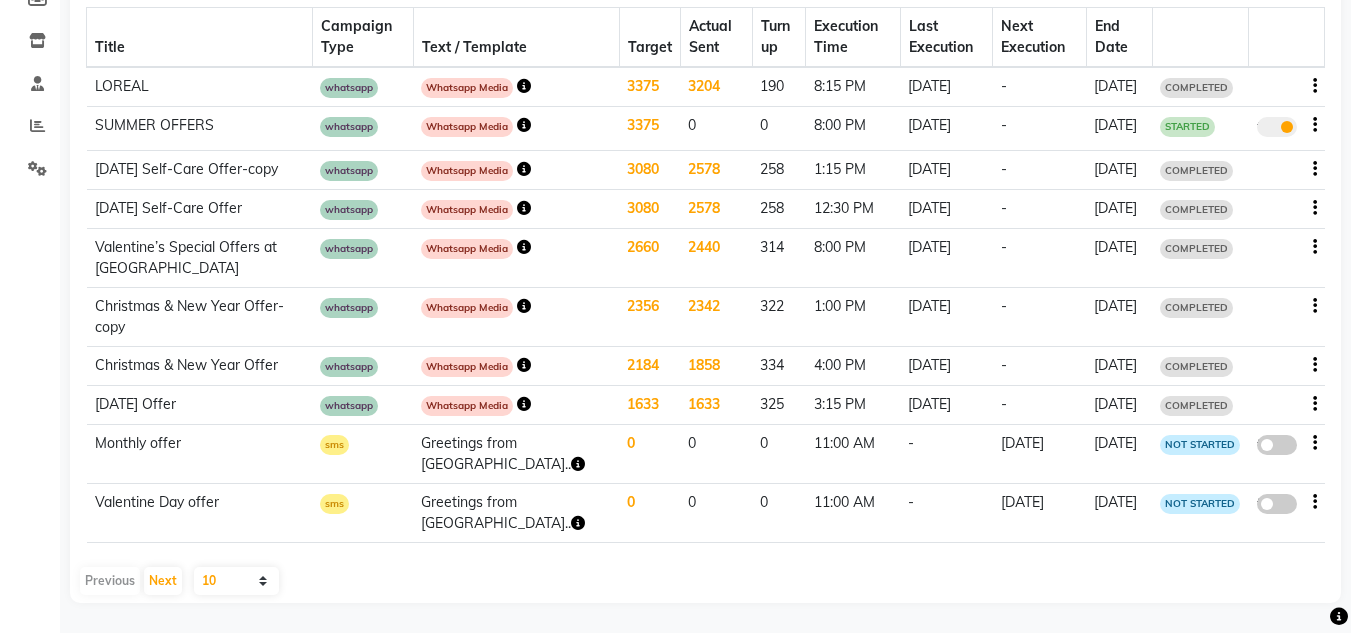 scroll, scrollTop: 0, scrollLeft: 0, axis: both 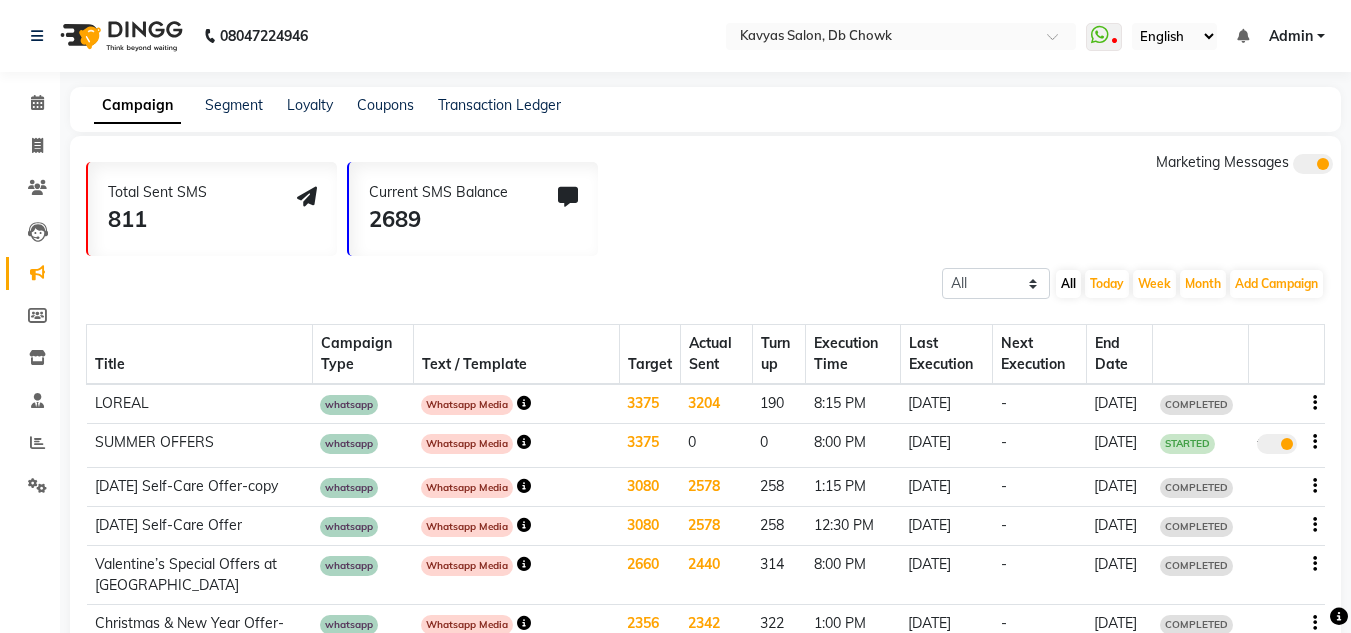 click 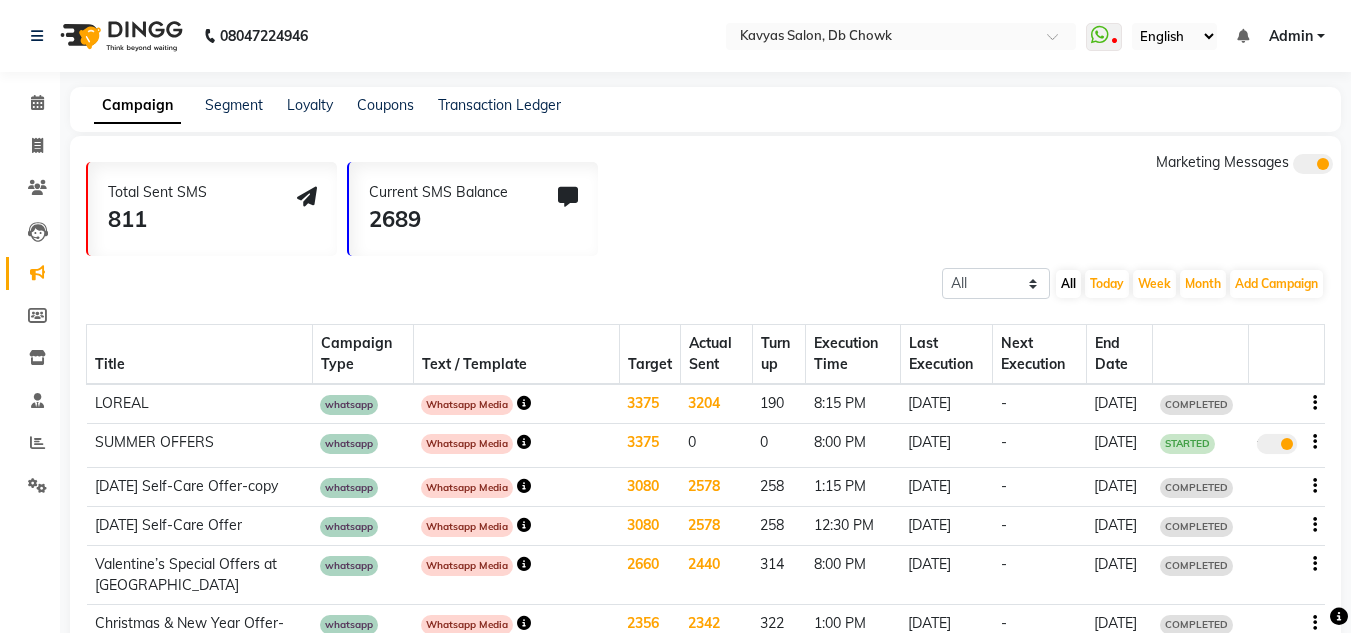 click on "true" 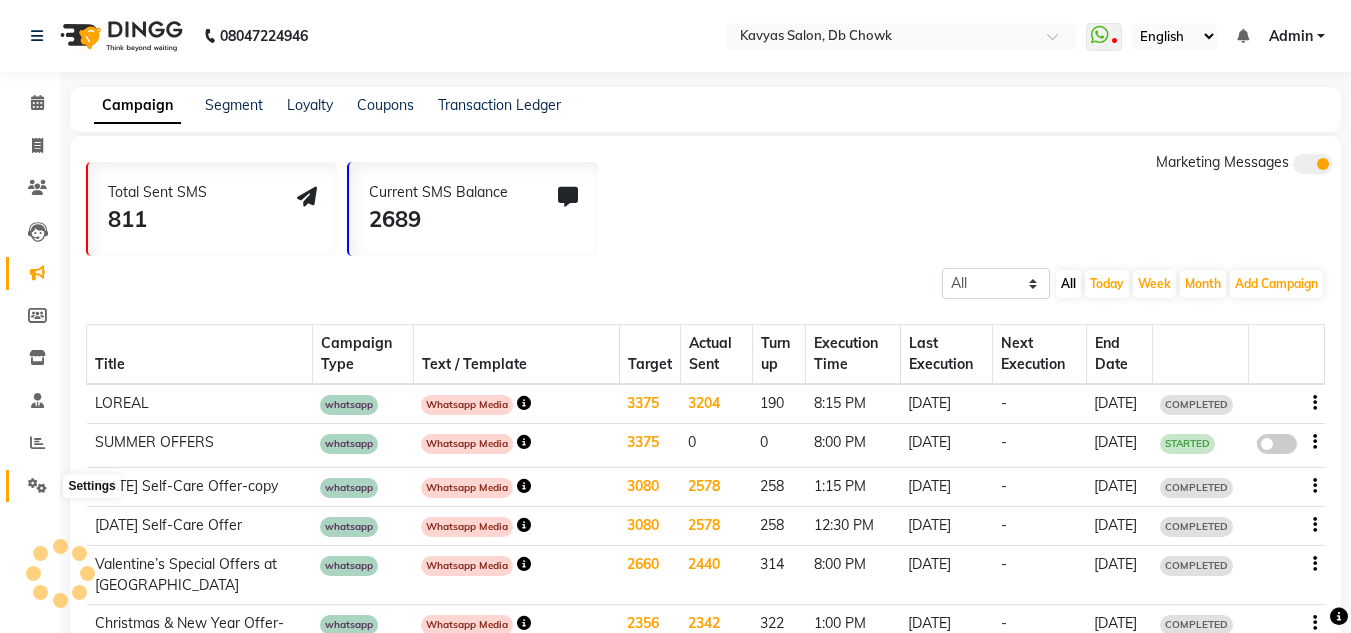 click 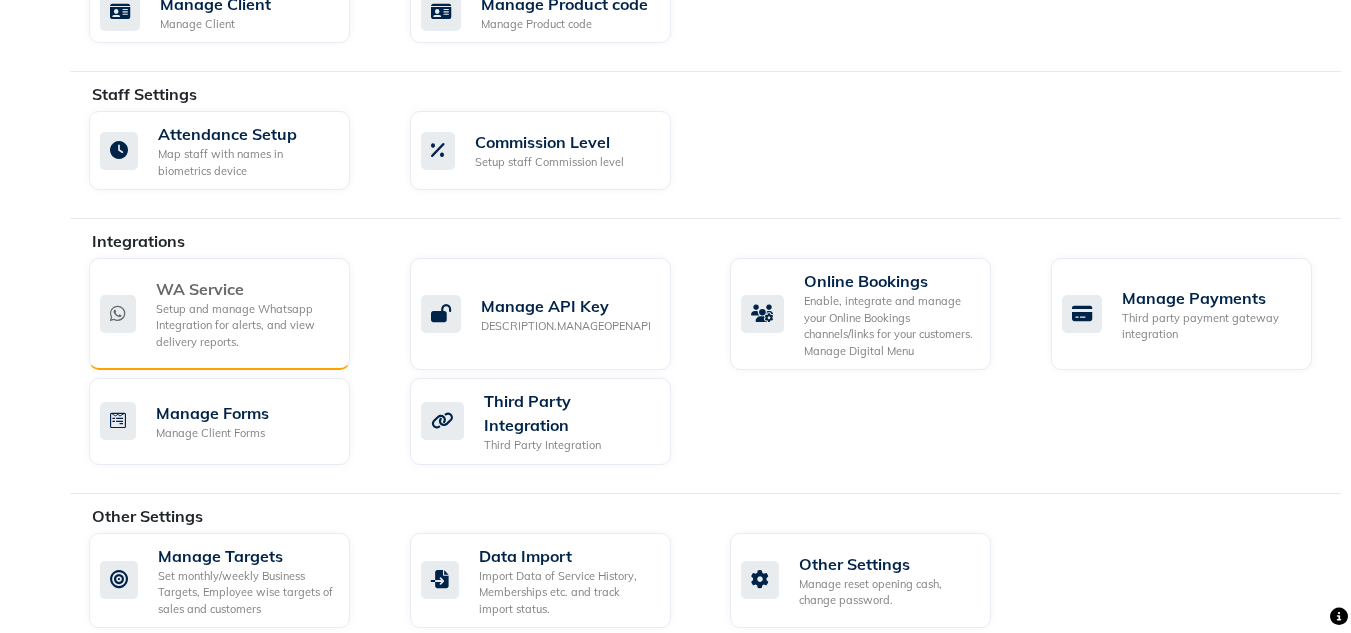 scroll, scrollTop: 1059, scrollLeft: 0, axis: vertical 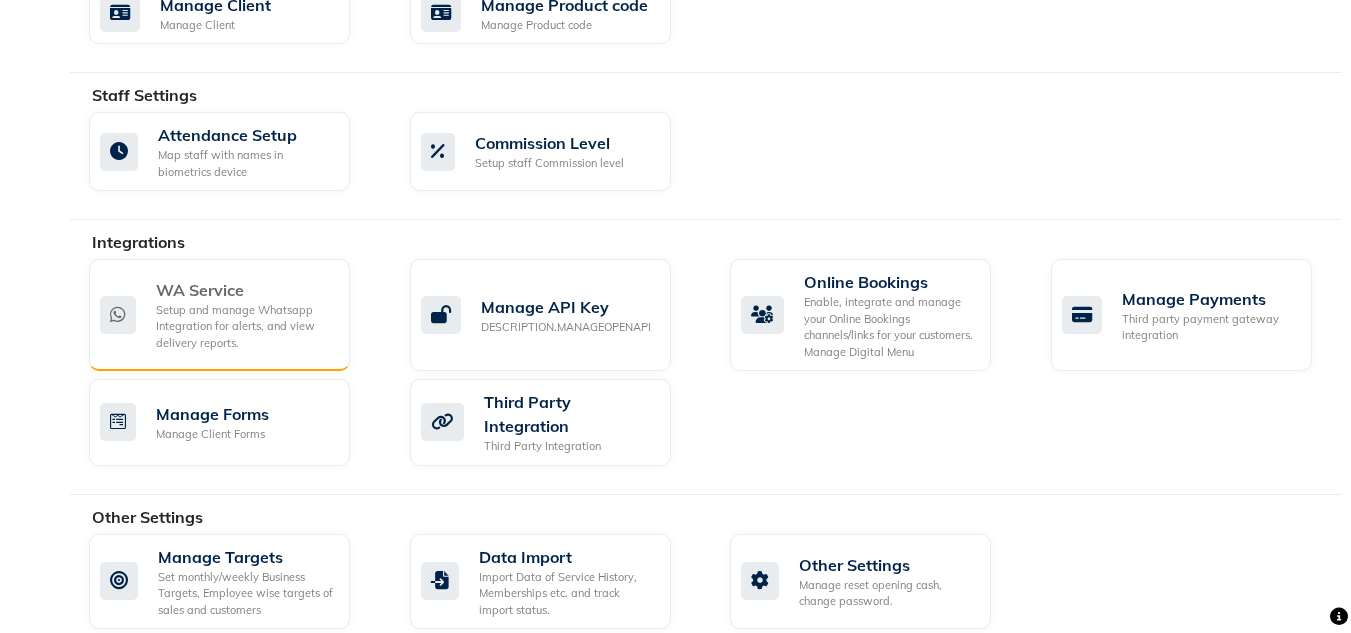 click on "WA Service" 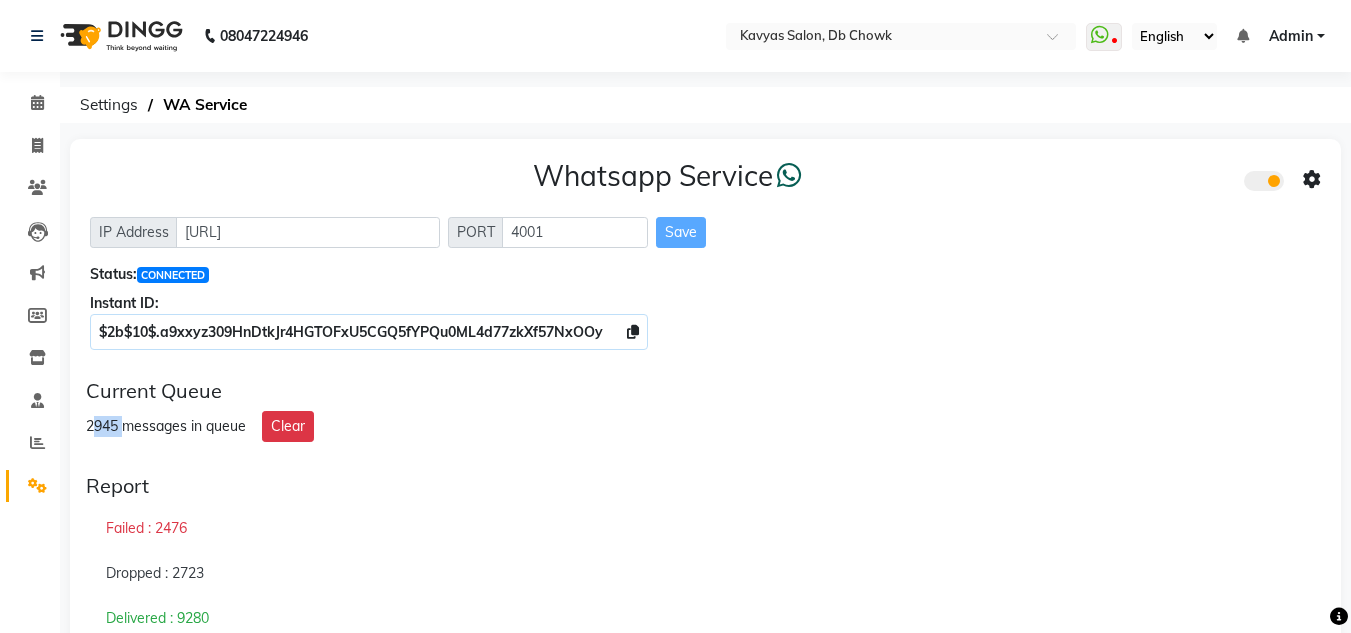 drag, startPoint x: 91, startPoint y: 431, endPoint x: 123, endPoint y: 428, distance: 32.140316 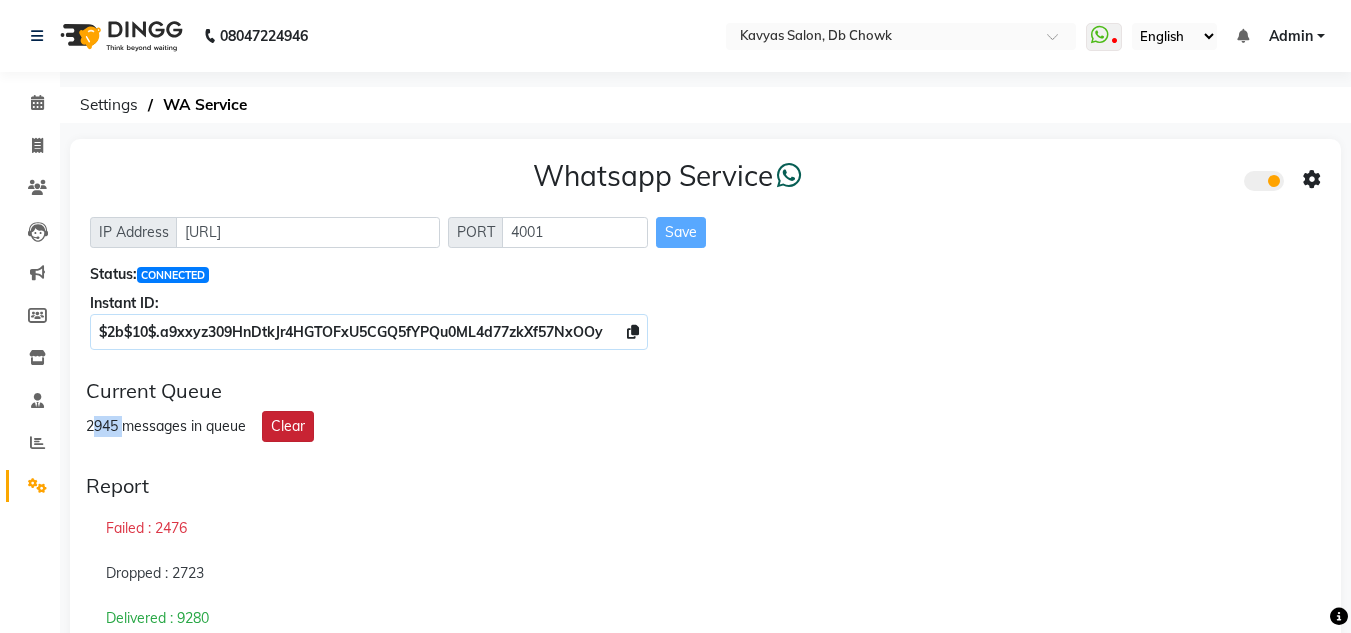 click on "Clear" 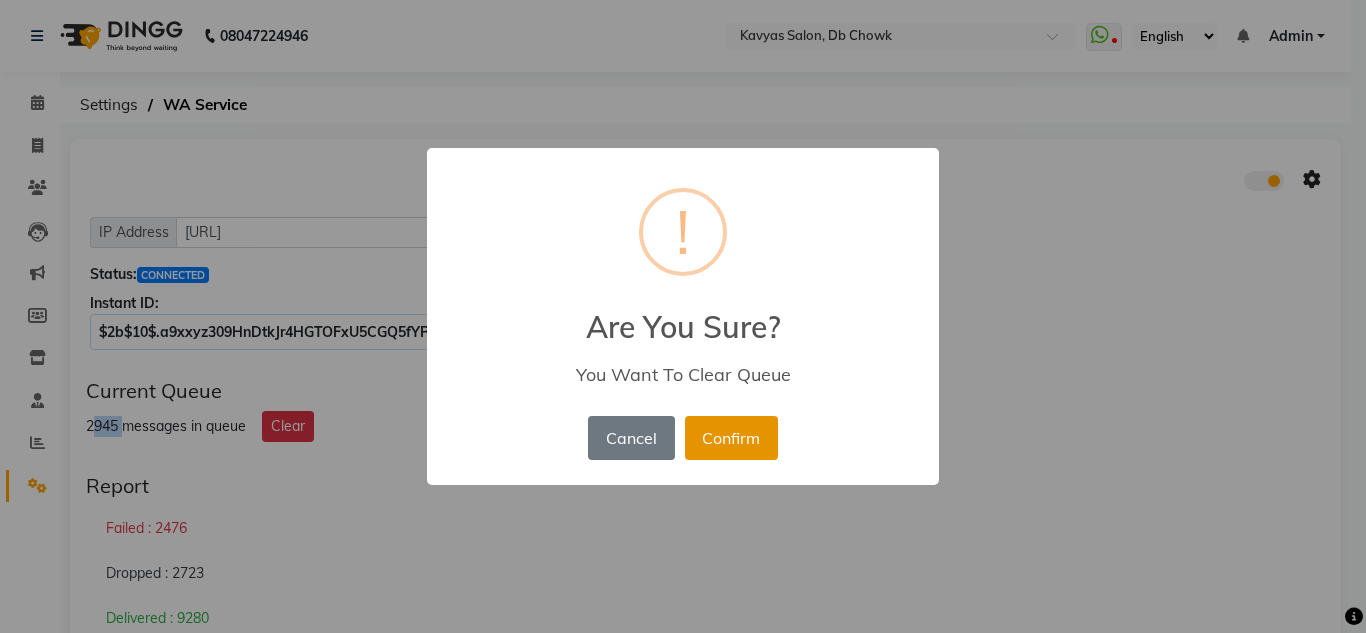 click on "Confirm" at bounding box center [731, 438] 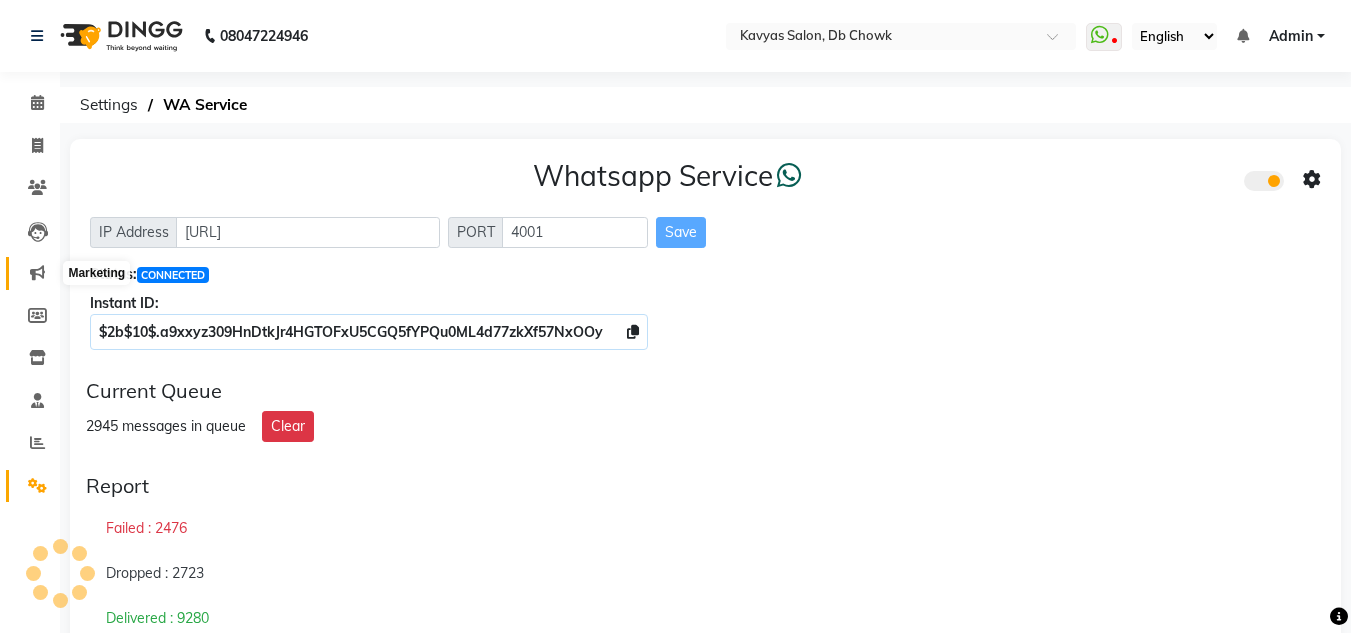 click 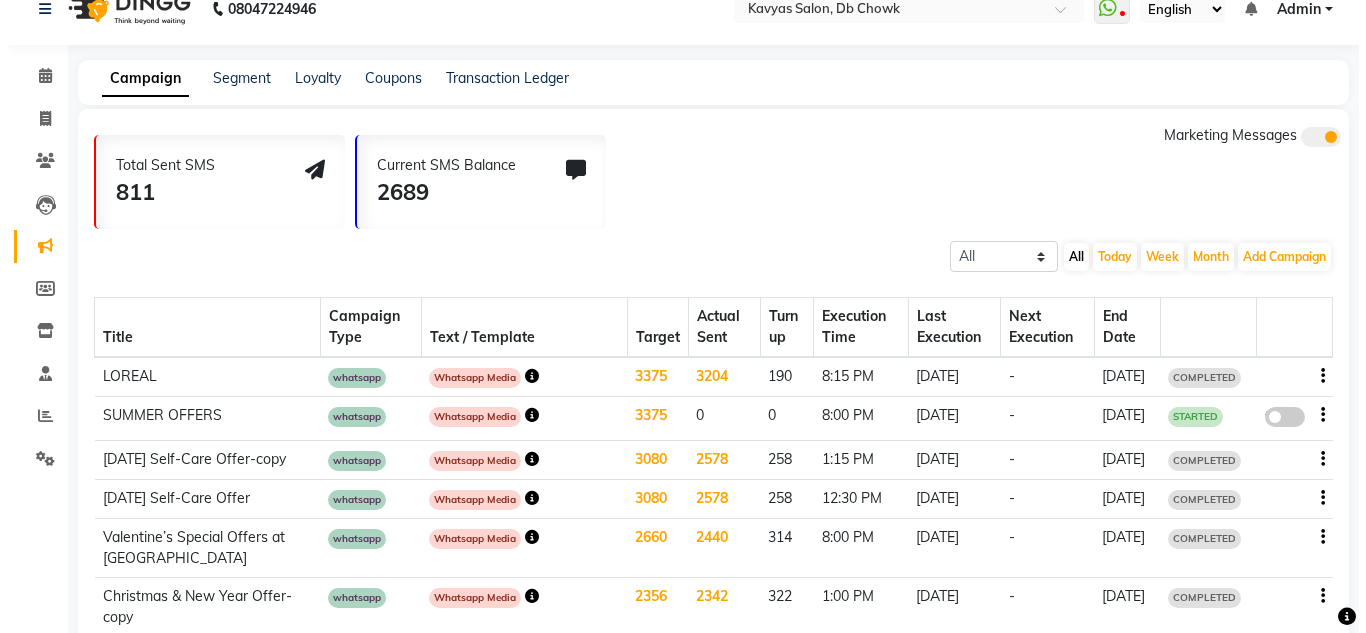 scroll, scrollTop: 0, scrollLeft: 0, axis: both 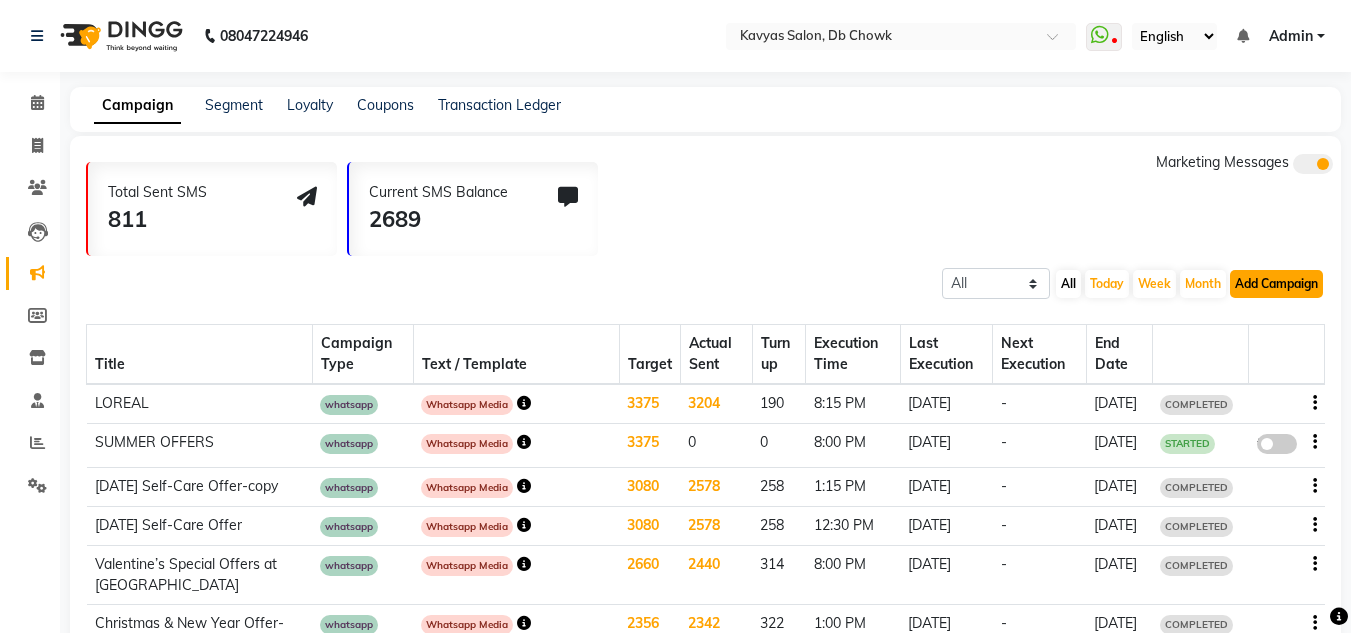click on "Add Campaign" at bounding box center (1276, 284) 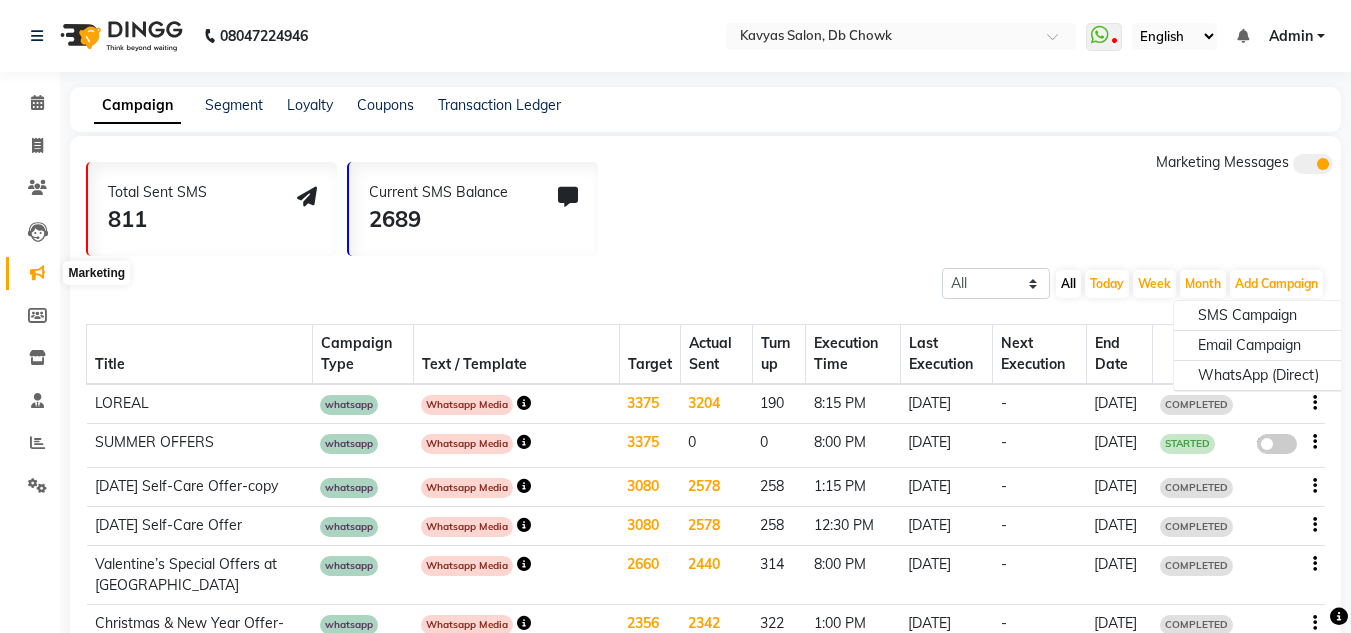 click 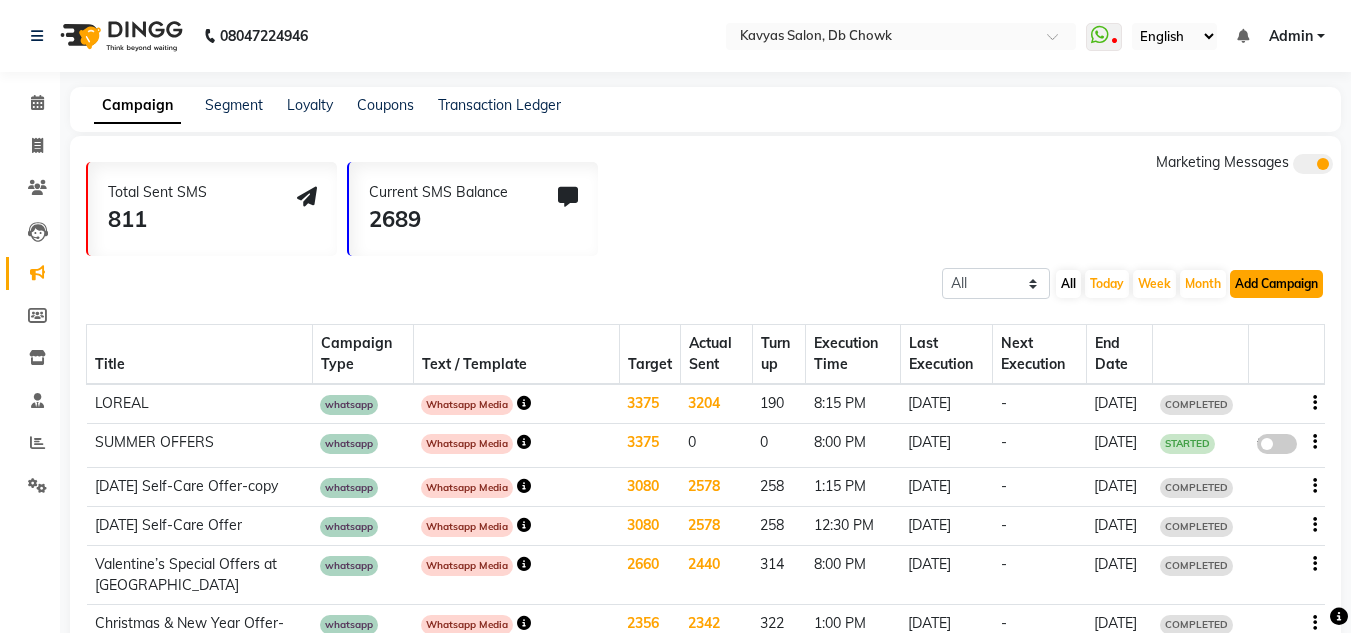 click on "Add Campaign" at bounding box center [1276, 284] 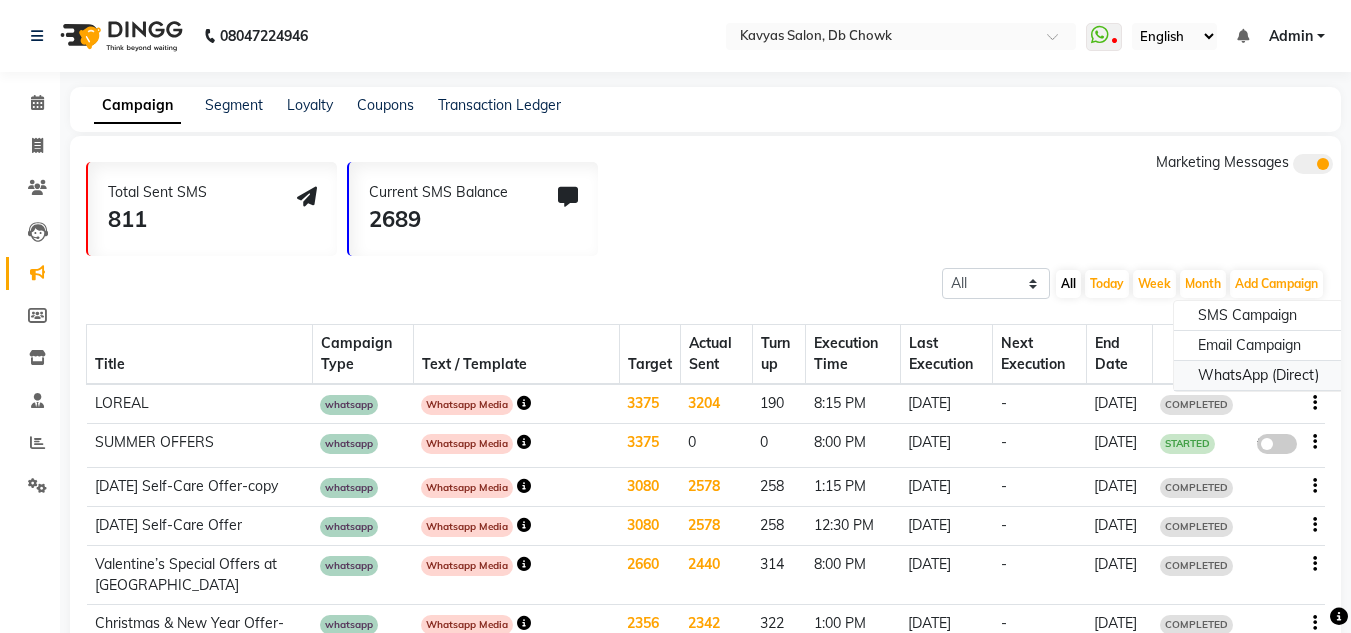 click on "WhatsApp (Direct)" 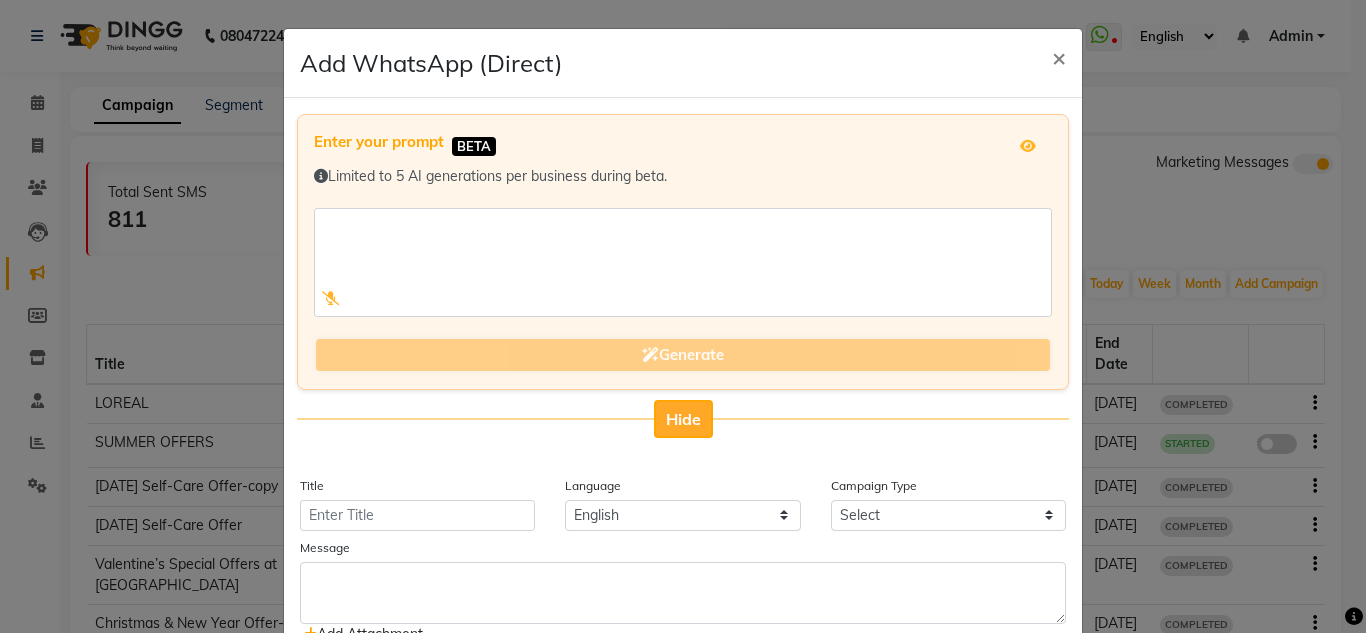 click on "Hide" 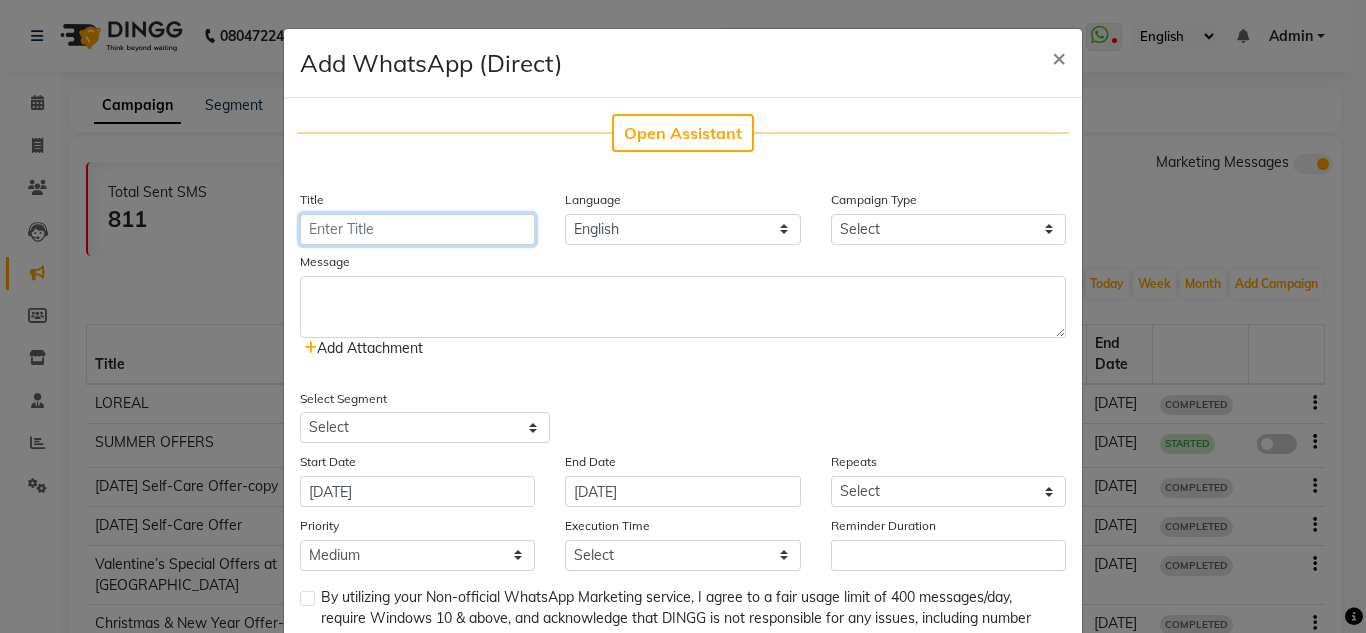 click on "Title" at bounding box center [417, 229] 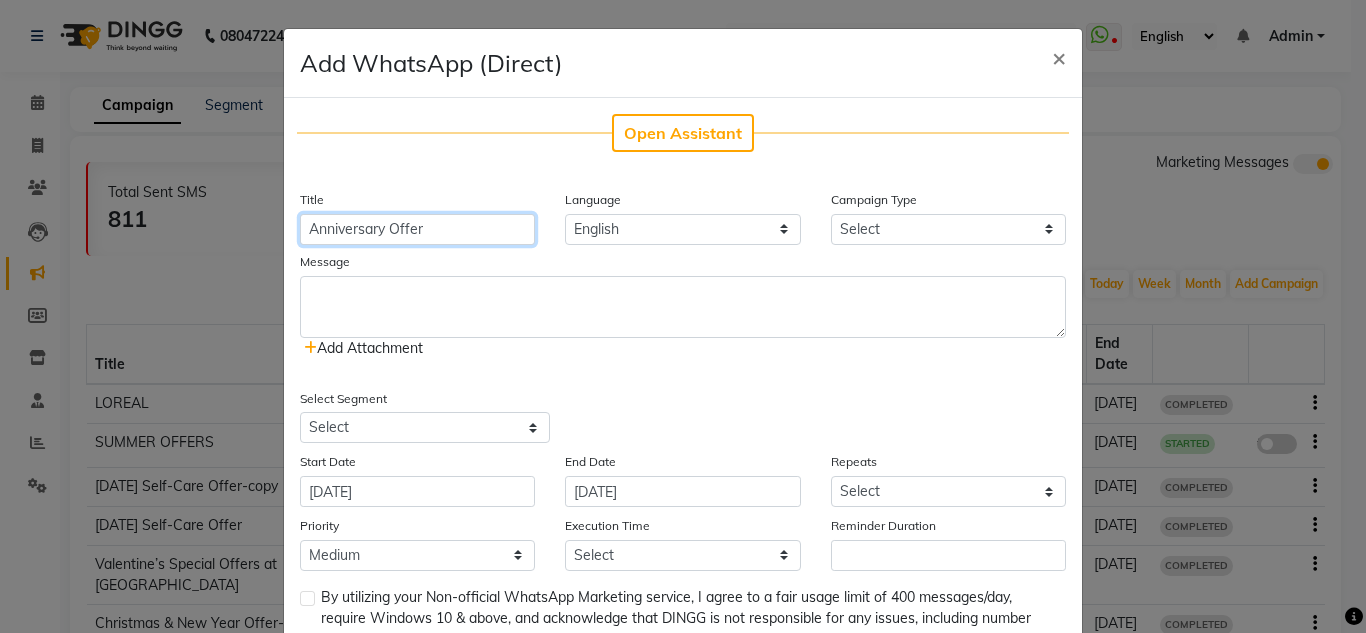 type on "Anniversary Offer" 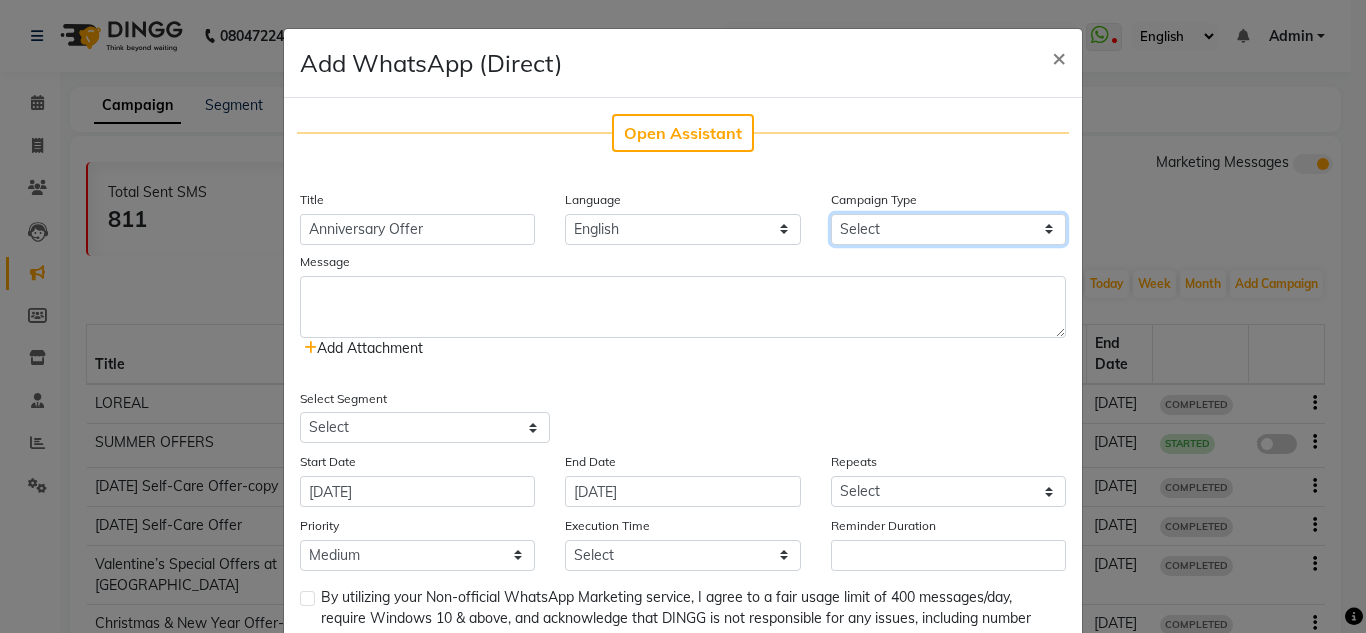 click on "Select Birthday Anniversary Promotional Service reminder" at bounding box center [948, 229] 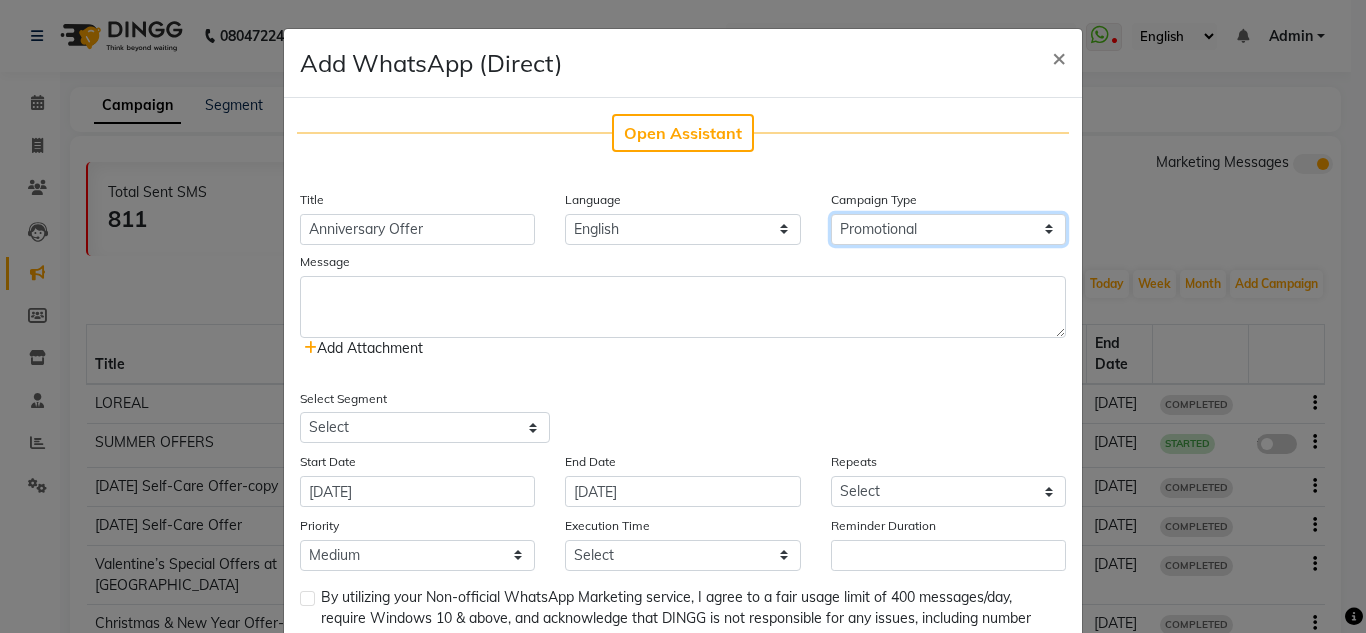 click on "Select Birthday Anniversary Promotional Service reminder" at bounding box center (948, 229) 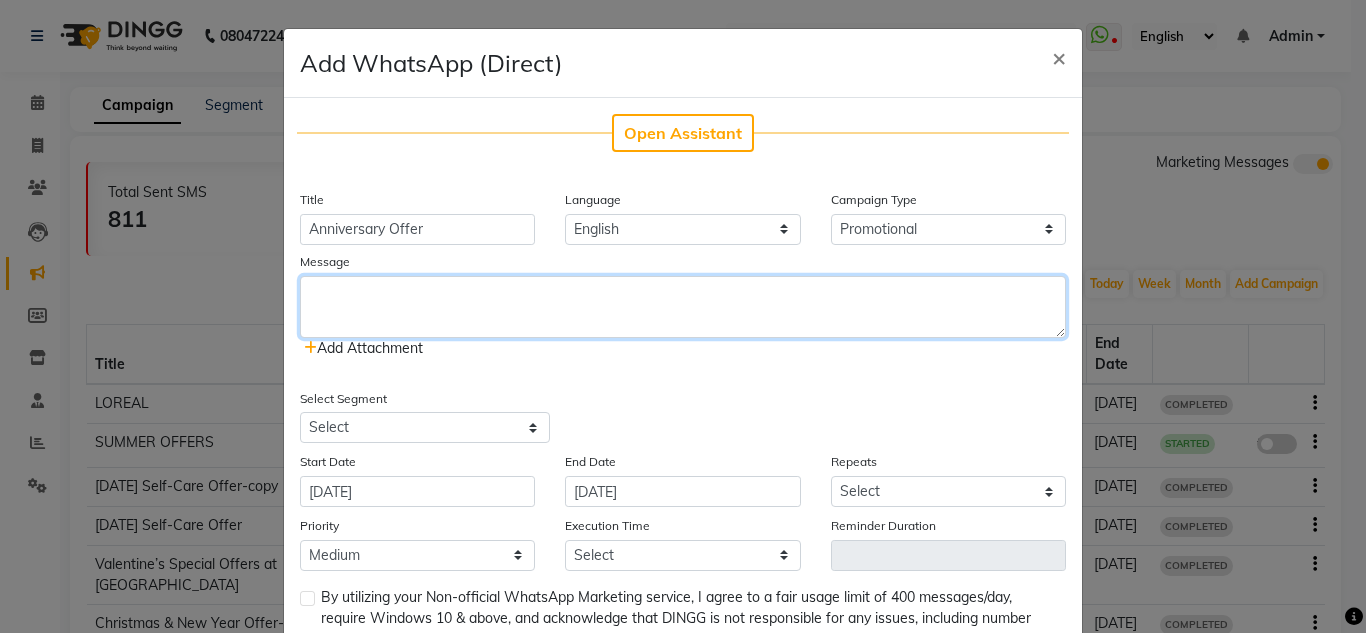 click at bounding box center (683, 307) 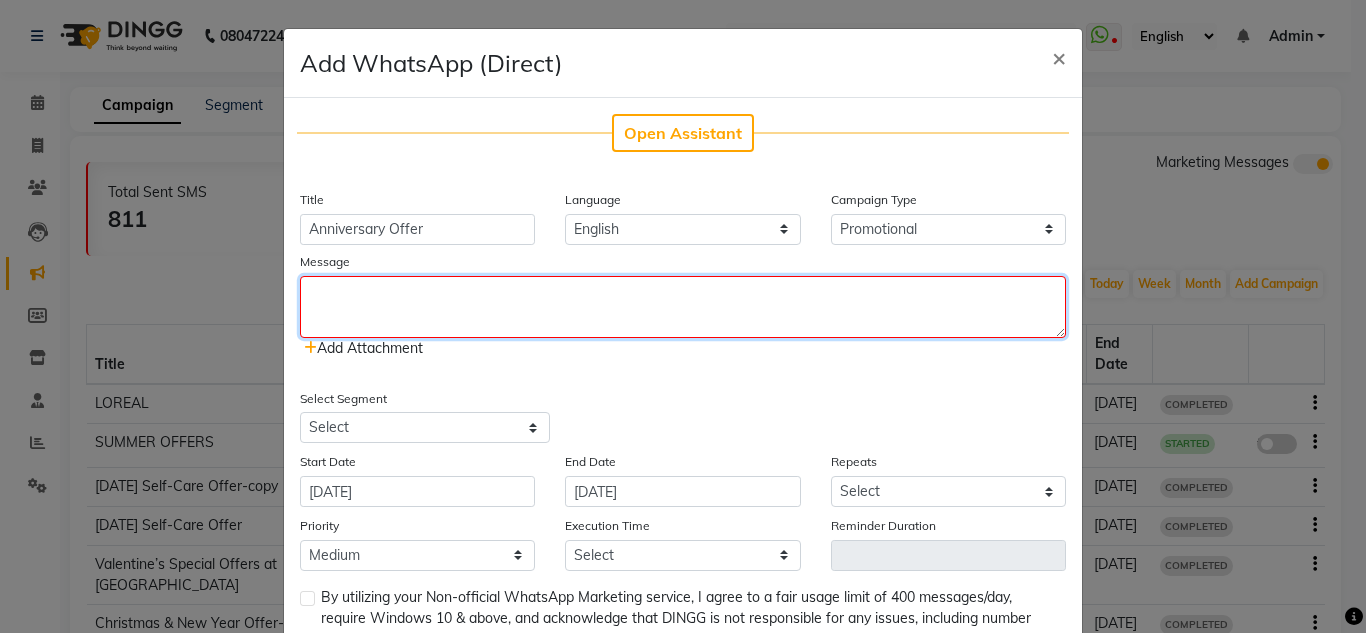 paste on "SALON ANNIVERSARY CELEBRATION! 🎉
We're thrilled to celebrate another year of pampering you! 💅" 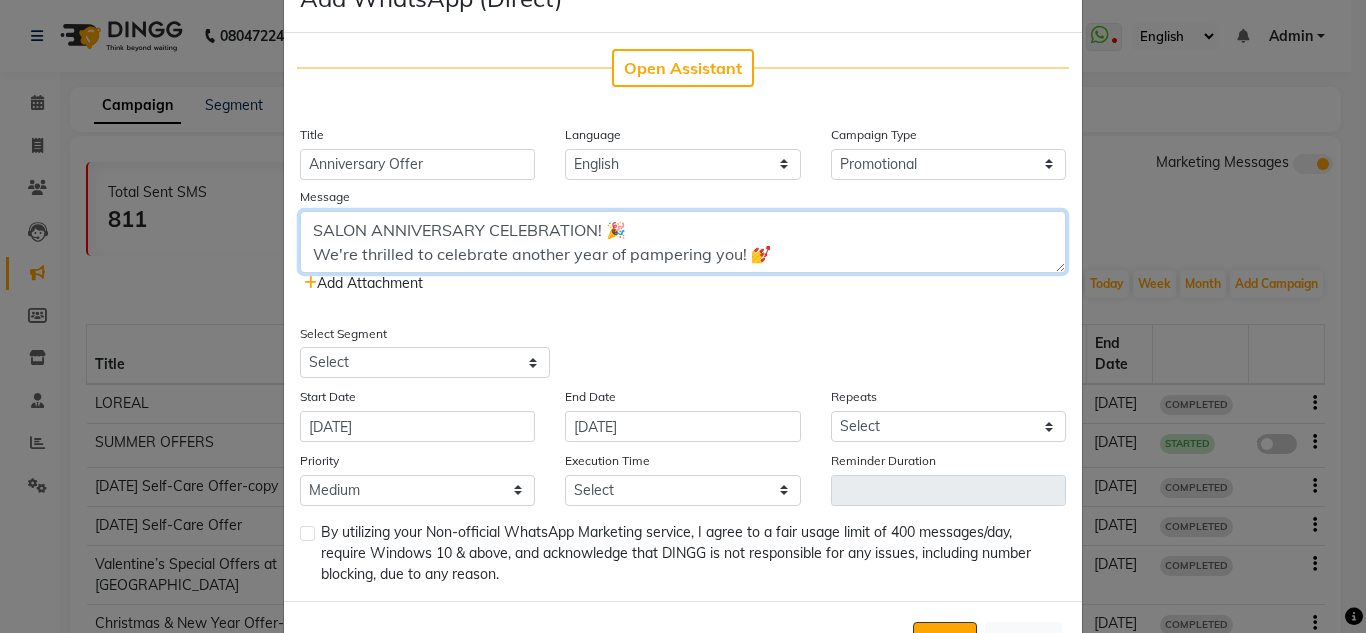 scroll, scrollTop: 0, scrollLeft: 0, axis: both 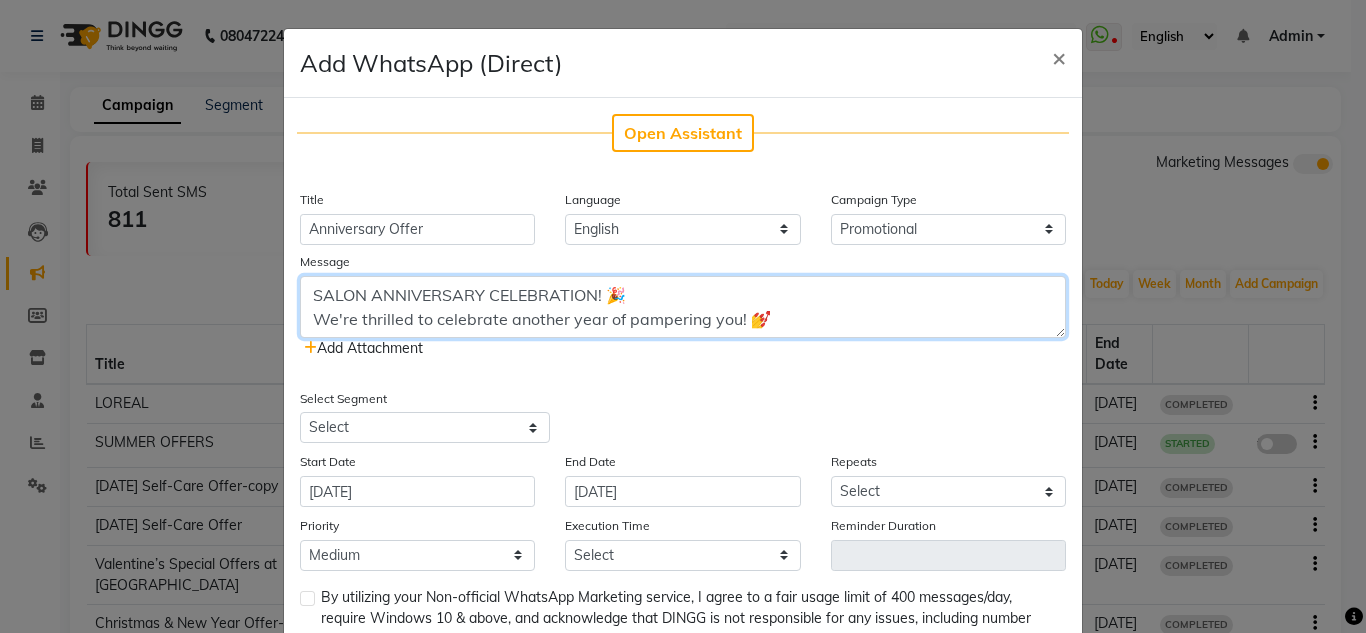 type on "SALON ANNIVERSARY CELEBRATION! 🎉
We're thrilled to celebrate another year of pampering you! 💅" 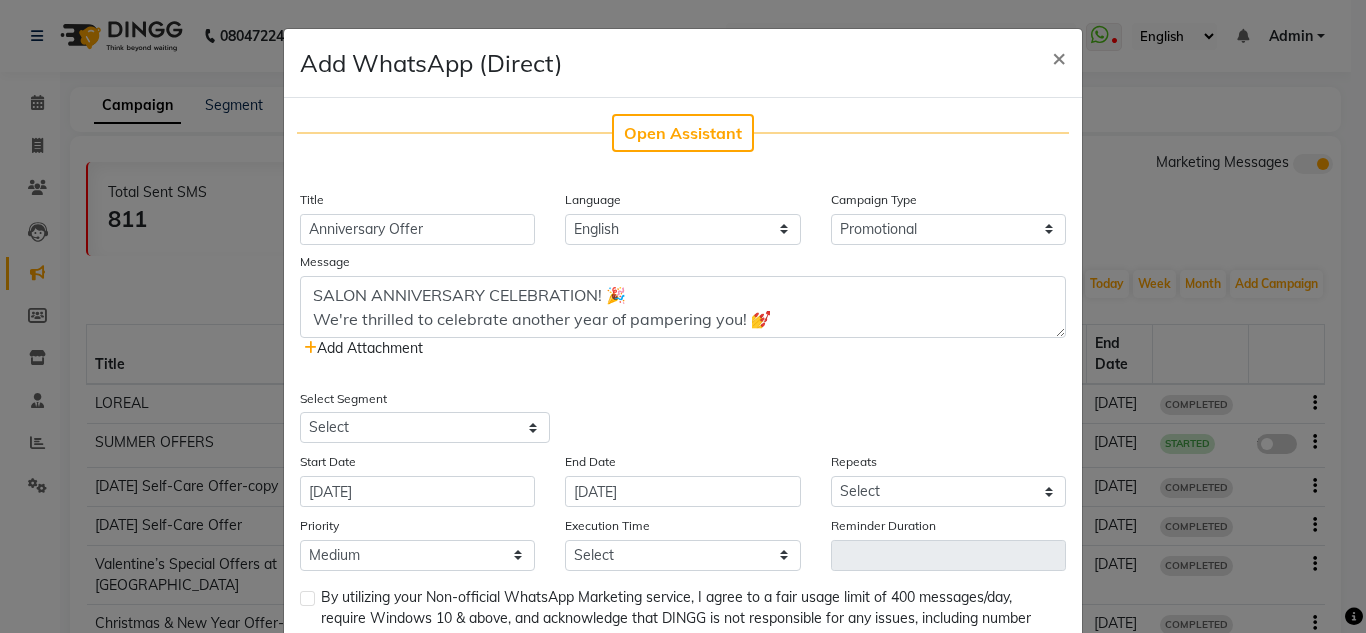 click on "Add Attachment" 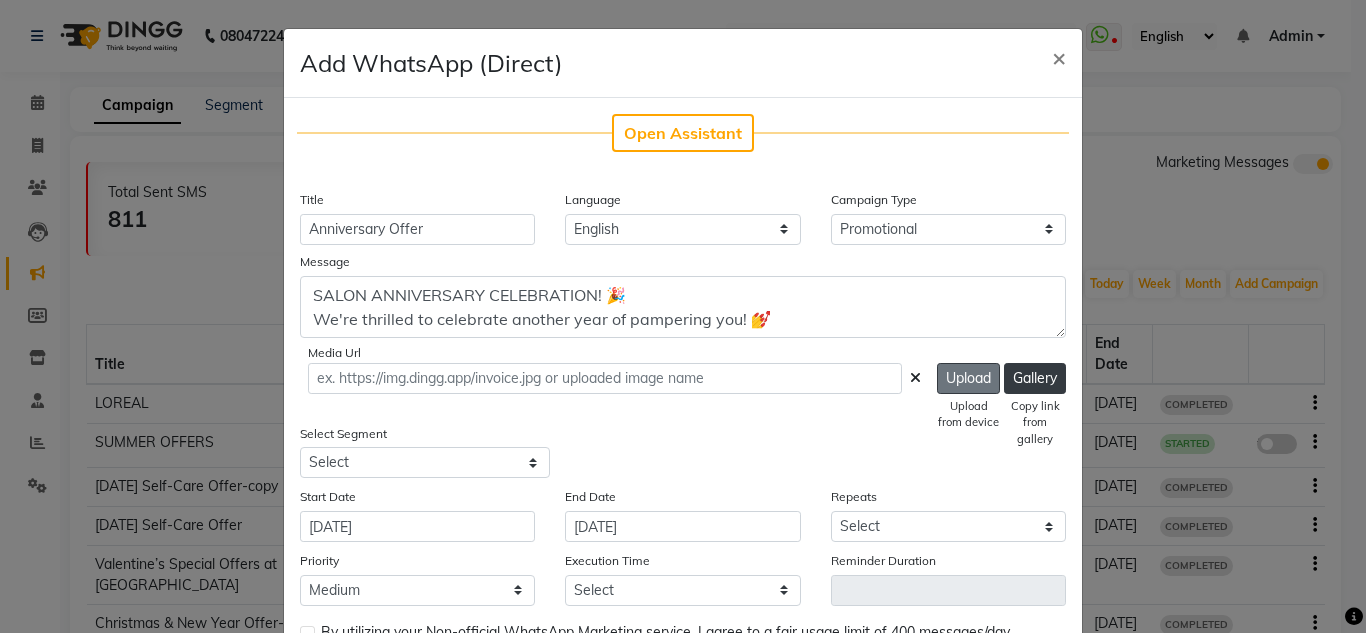 click on "Upload" 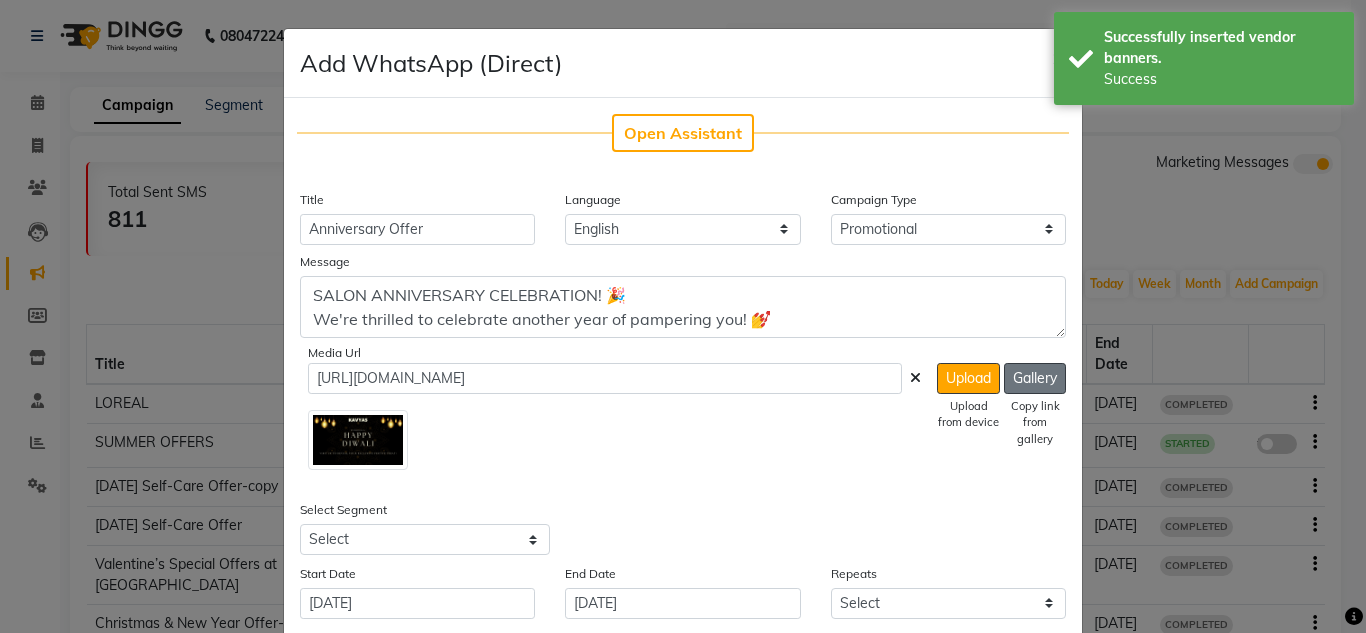 click on "Gallery" 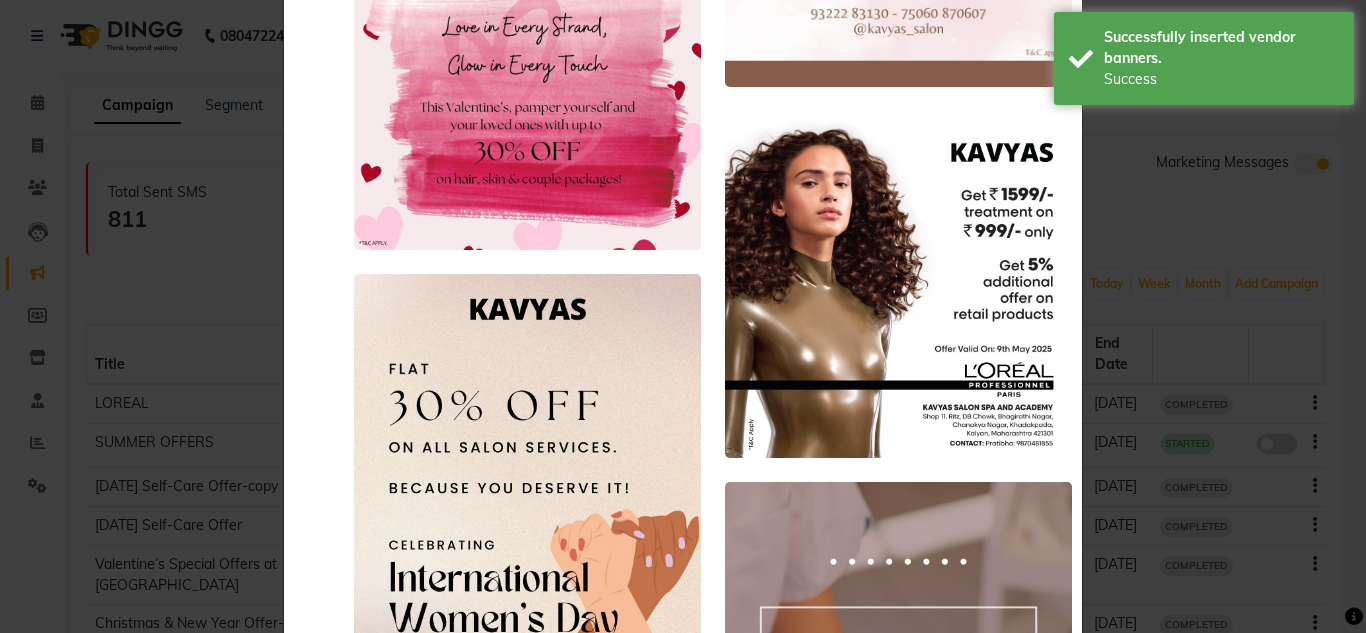scroll, scrollTop: 875, scrollLeft: 0, axis: vertical 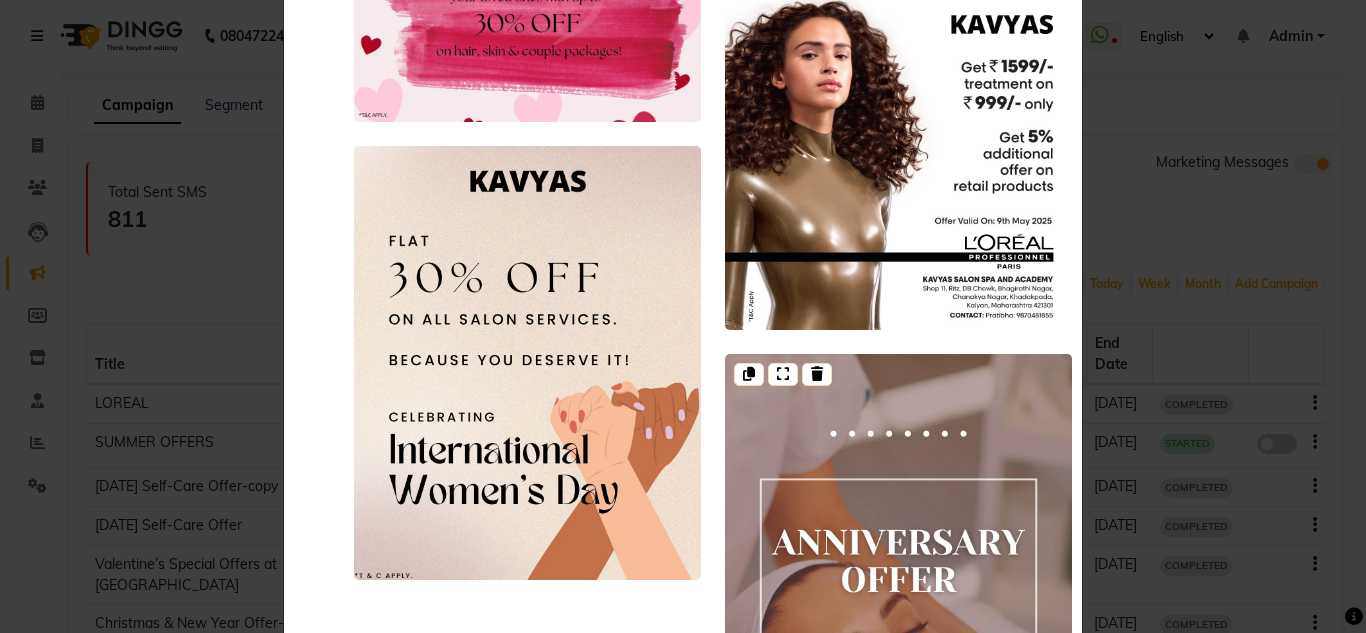 click 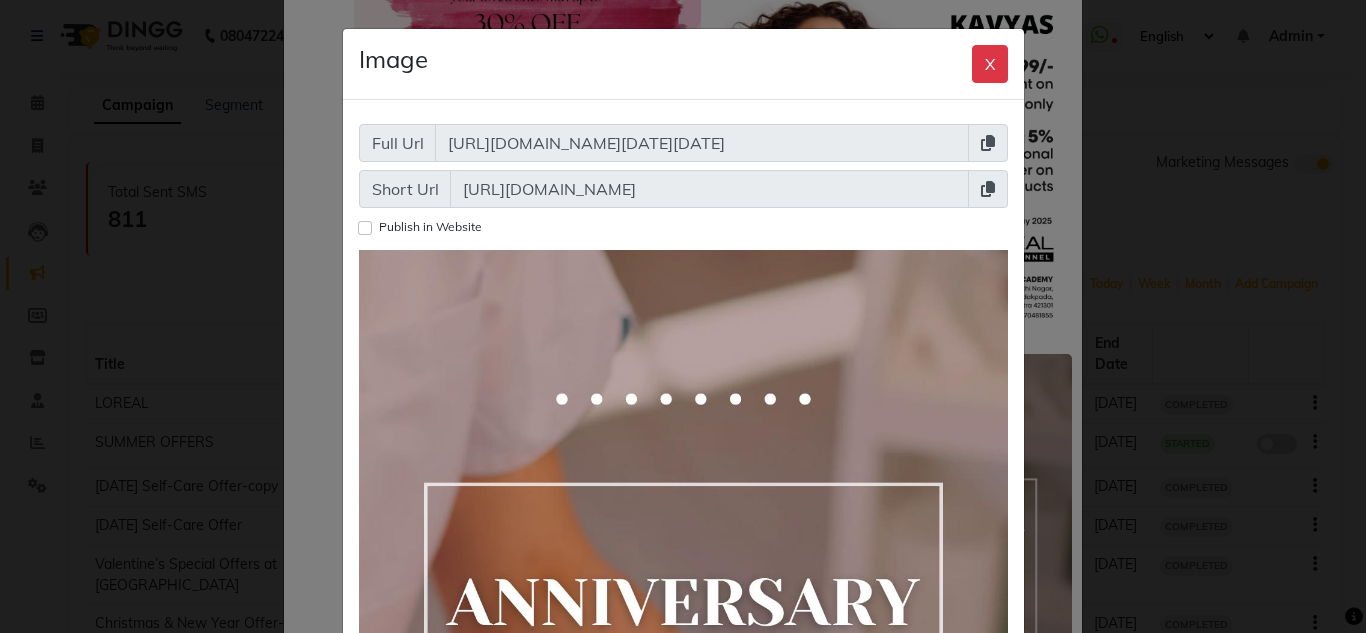 click 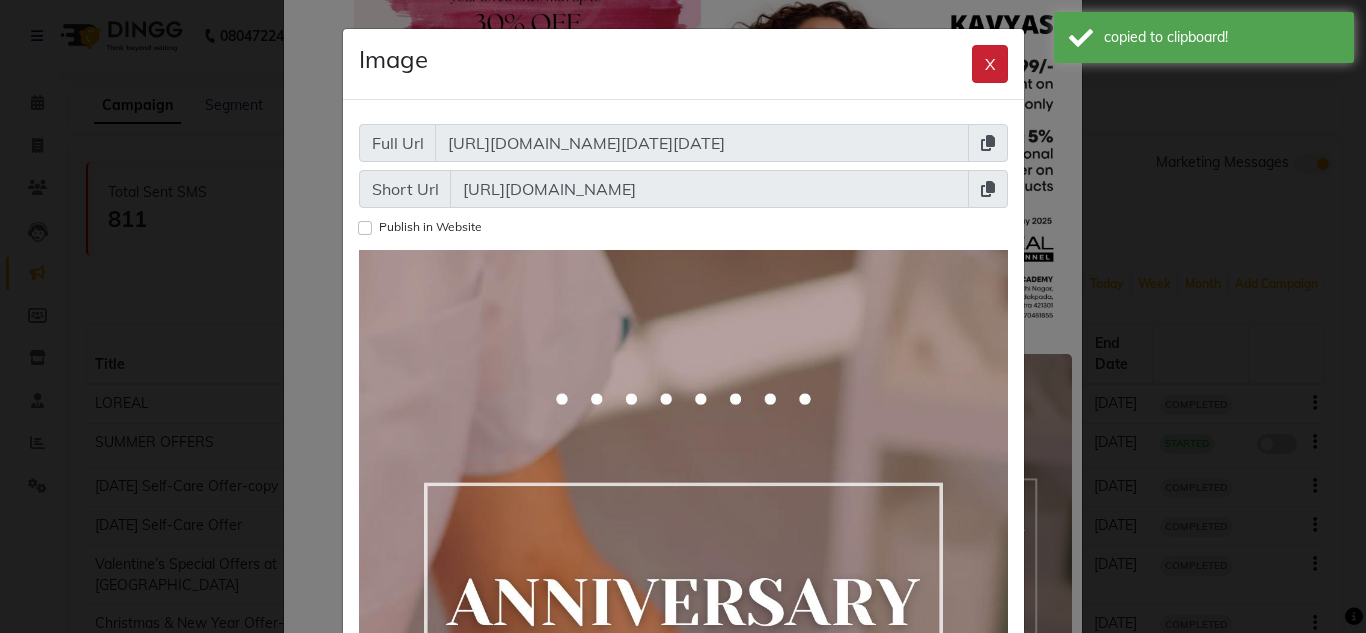 click on "X" 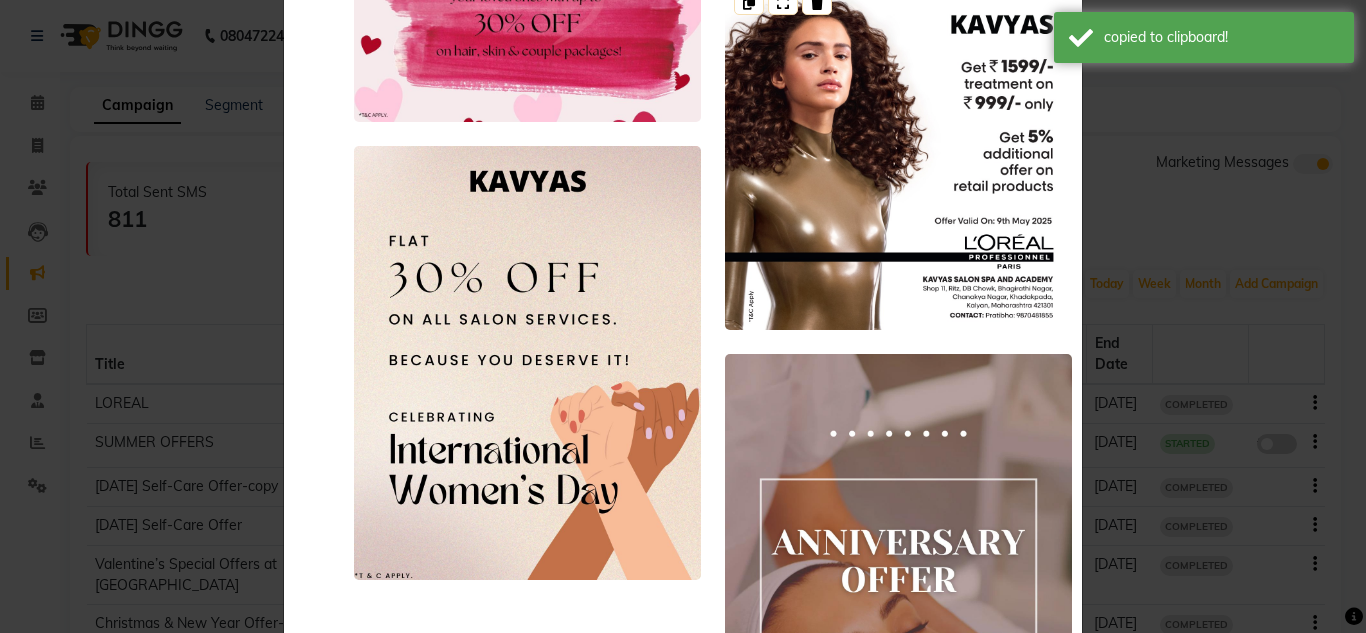 scroll, scrollTop: 0, scrollLeft: 0, axis: both 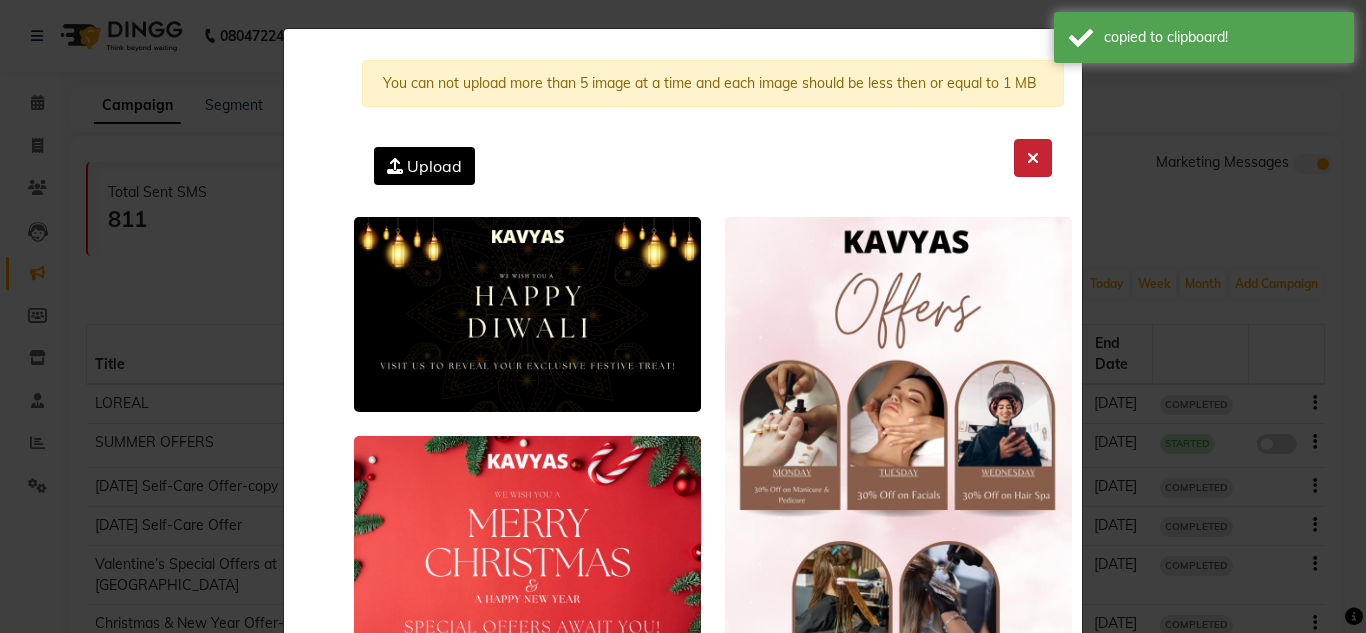 click 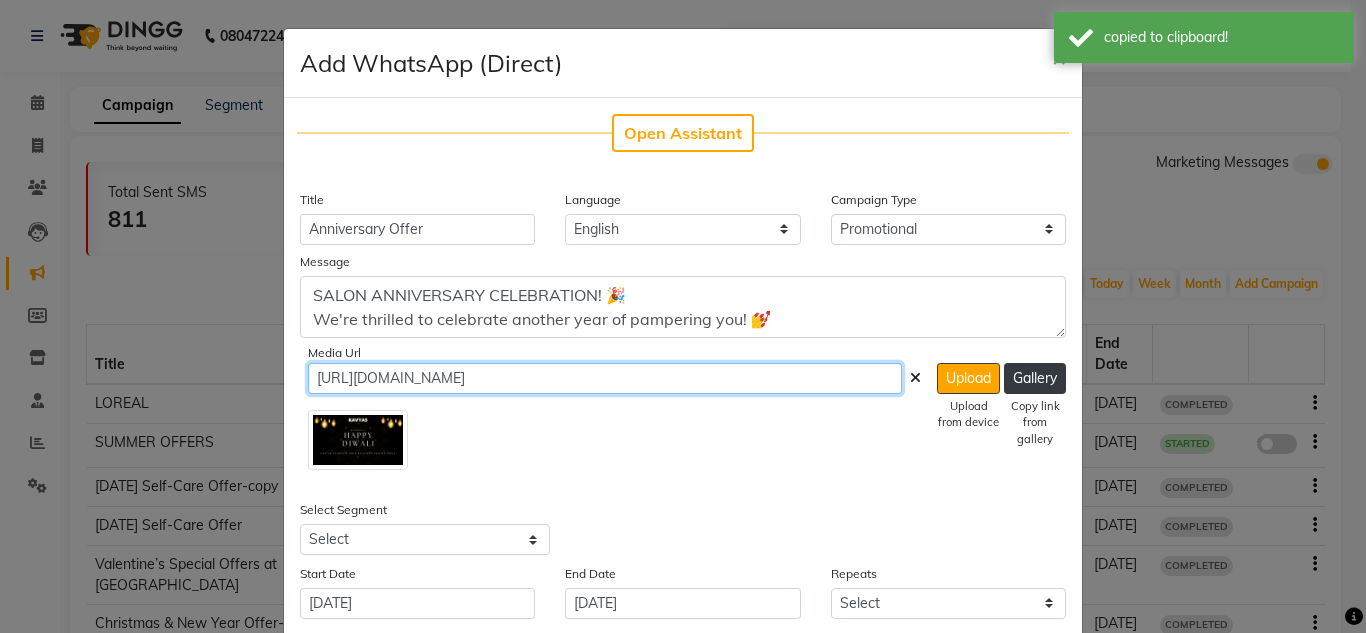 click on "[URL][DOMAIN_NAME]" 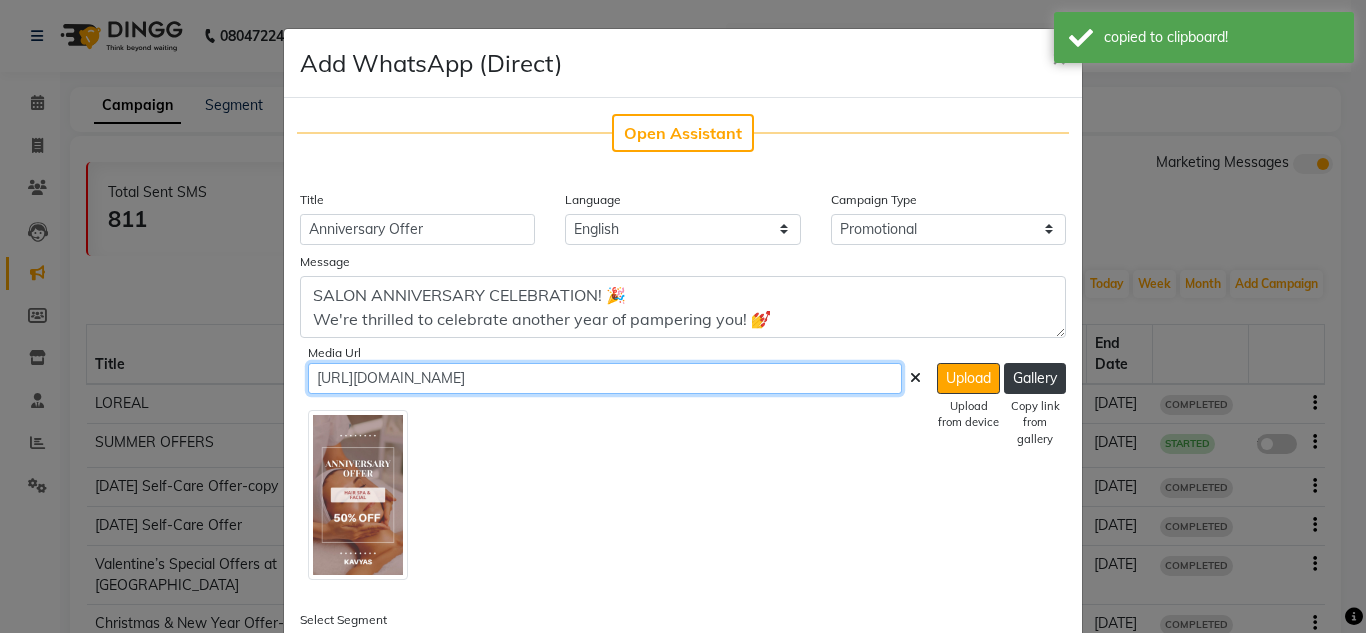 type on "[URL][DOMAIN_NAME]" 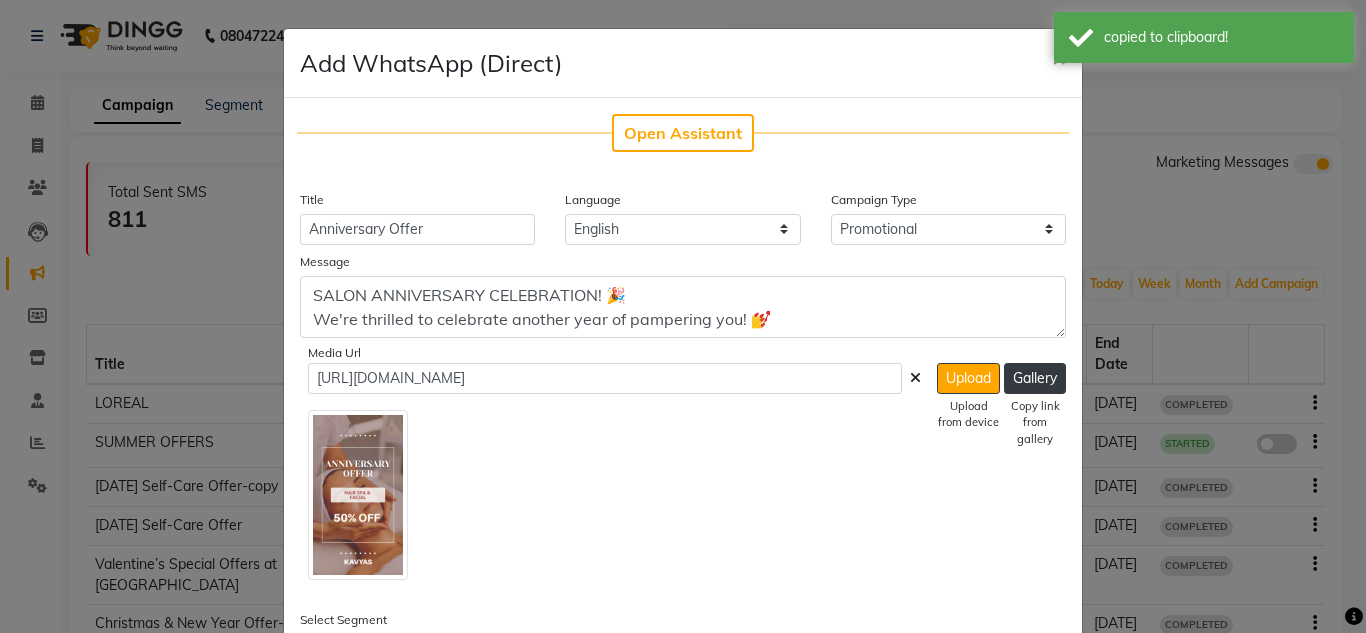 click 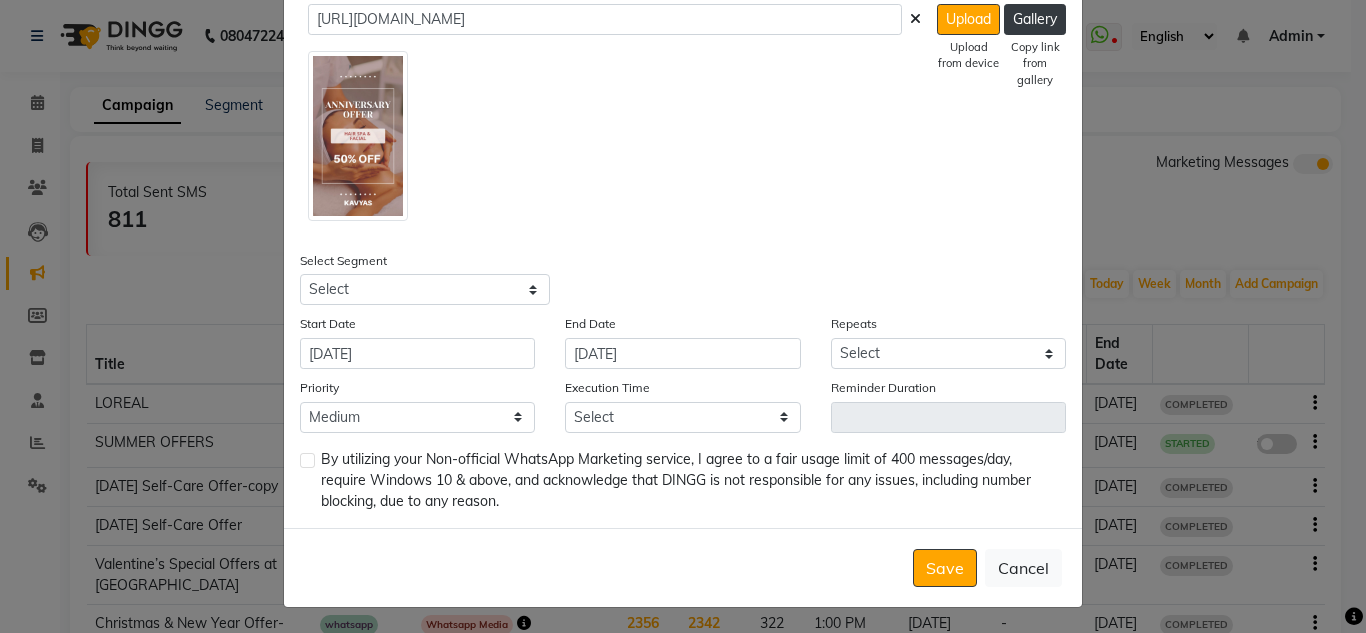scroll, scrollTop: 362, scrollLeft: 0, axis: vertical 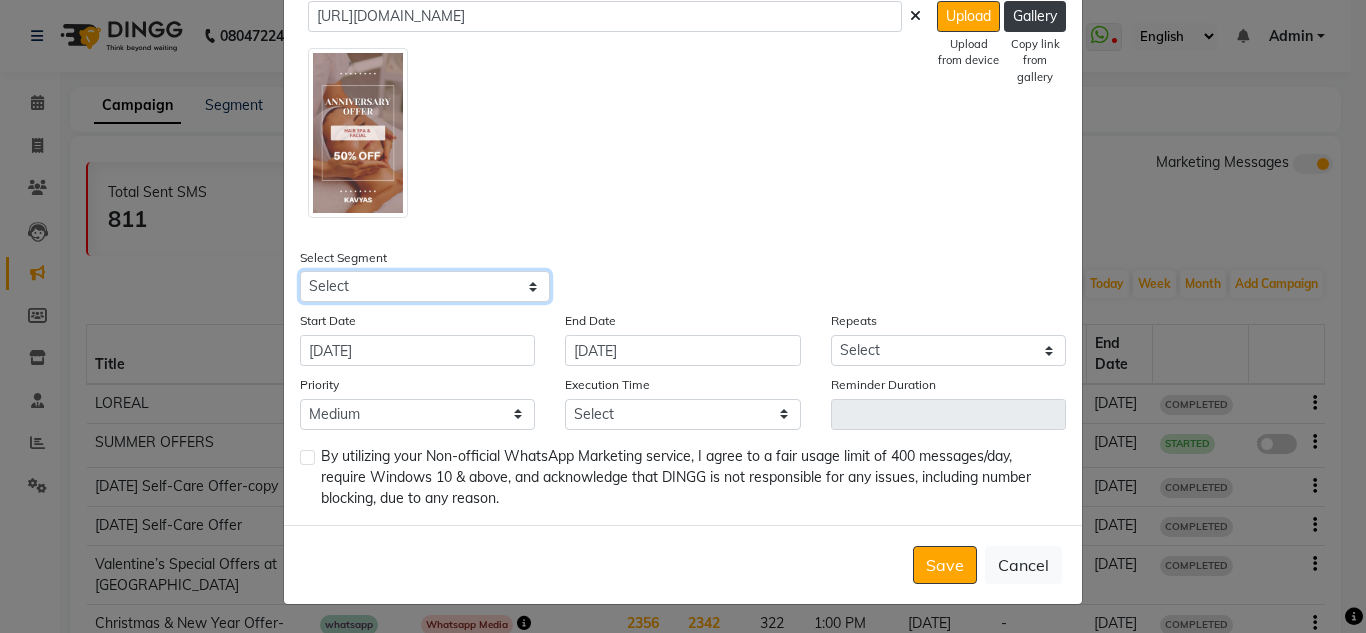 click on "Select All Customers All [DEMOGRAPHIC_DATA] Customer All [DEMOGRAPHIC_DATA] Customer All Members All Customers Visited in last 30 days All Customers Visited in last 60 days but not in last 30 days Inactive/Lost Customers High Ticket Customers Low Ticket Customers Frequent Customers Regular Customers New Customers All Customers with Valid Birthdays All Customers with Valid Anniversary All Customer Visited in [DATE]" at bounding box center (425, 286) 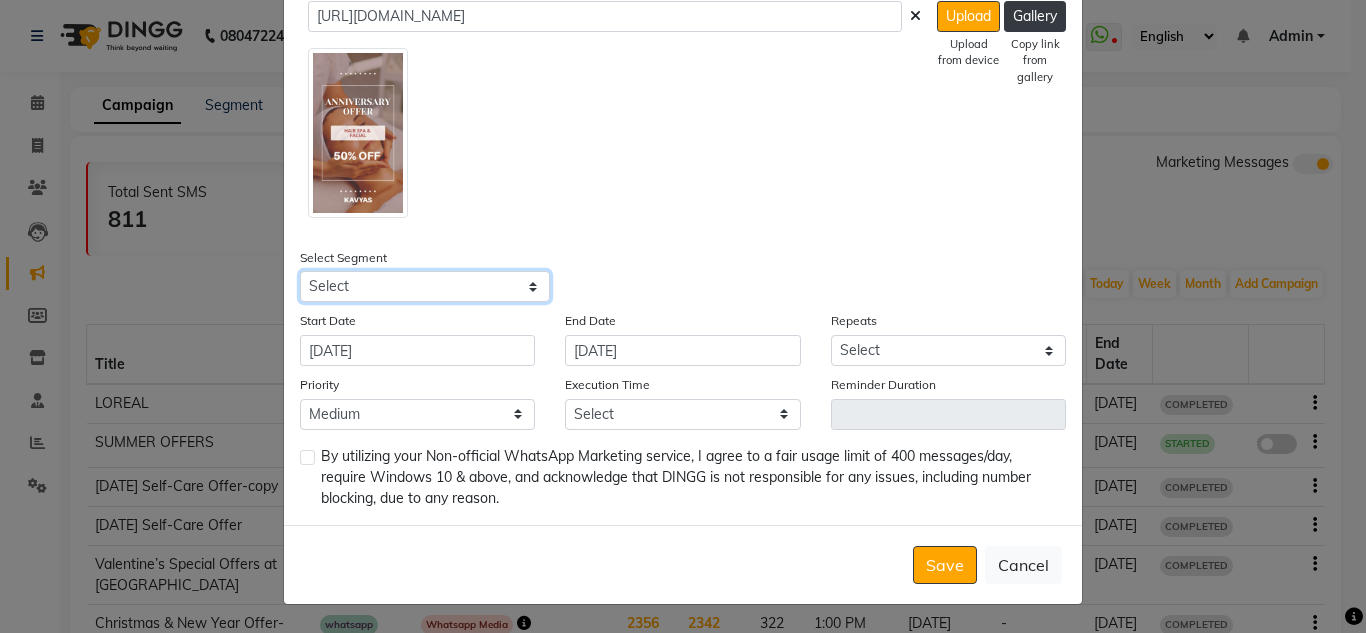 select on "32184" 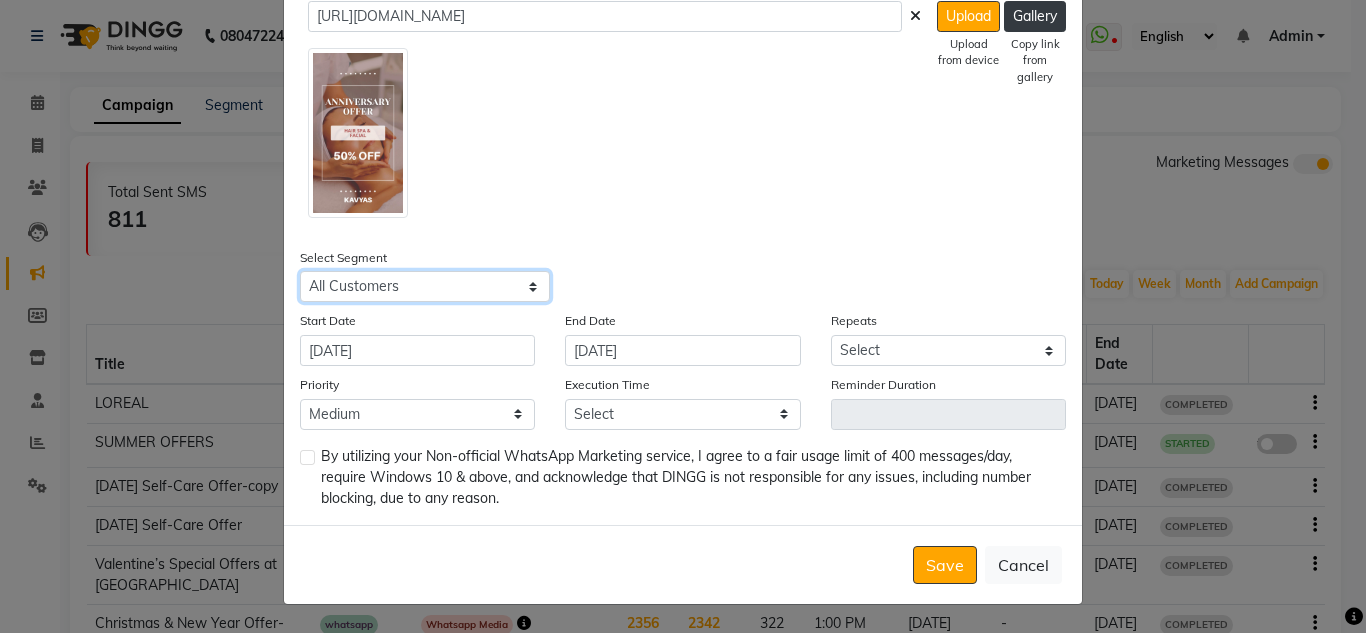 click on "Select All Customers All [DEMOGRAPHIC_DATA] Customer All [DEMOGRAPHIC_DATA] Customer All Members All Customers Visited in last 30 days All Customers Visited in last 60 days but not in last 30 days Inactive/Lost Customers High Ticket Customers Low Ticket Customers Frequent Customers Regular Customers New Customers All Customers with Valid Birthdays All Customers with Valid Anniversary All Customer Visited in [DATE]" at bounding box center (425, 286) 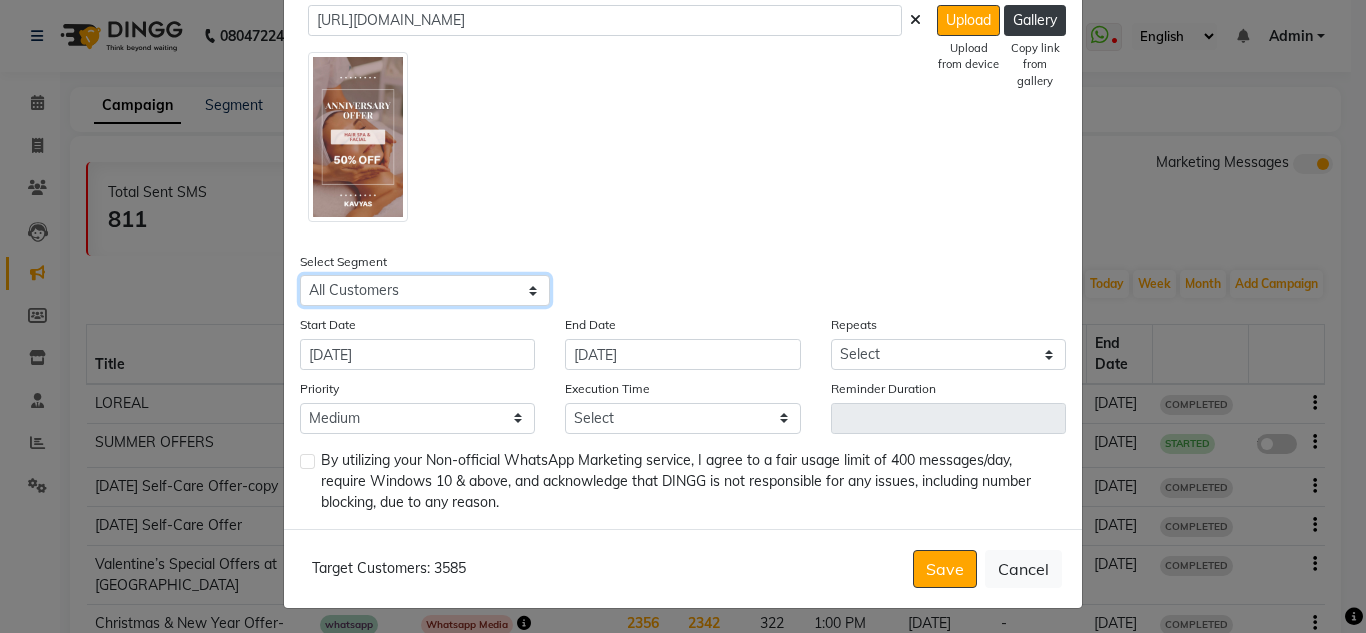 scroll, scrollTop: 362, scrollLeft: 0, axis: vertical 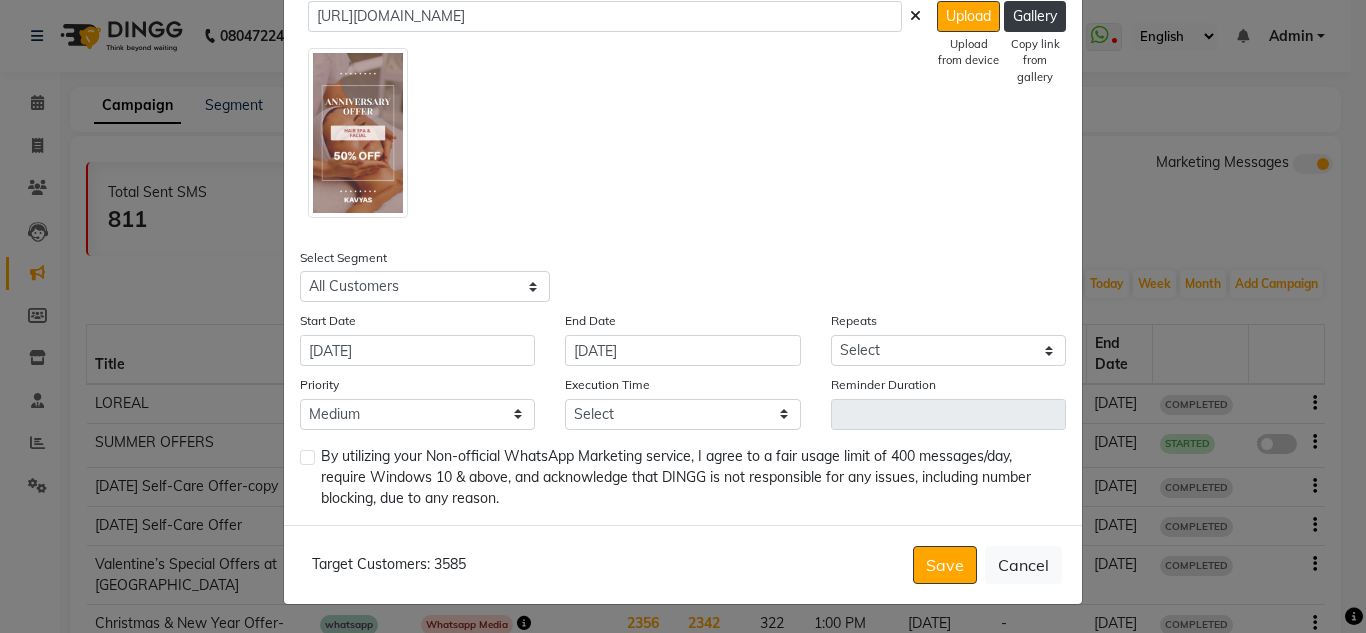 click 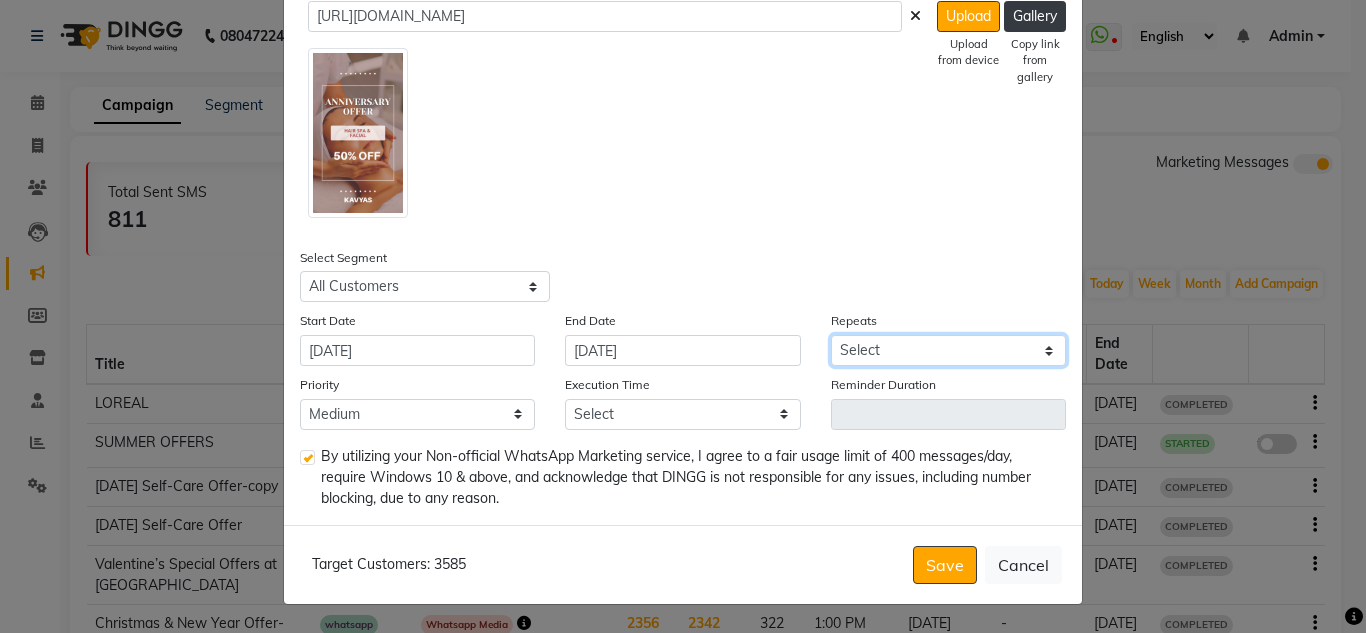 click on "Select Once Daily Alternate Day Weekly Monthly Yearly" at bounding box center [948, 350] 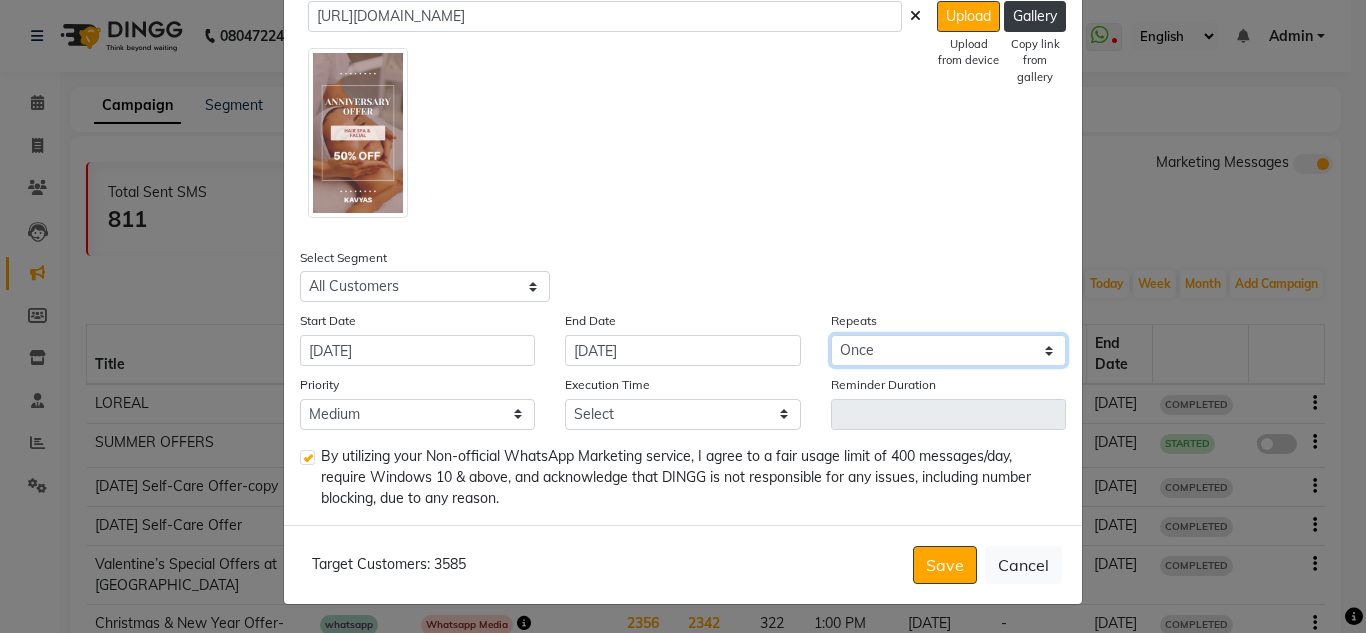 click on "Select Once Daily Alternate Day Weekly Monthly Yearly" at bounding box center [948, 350] 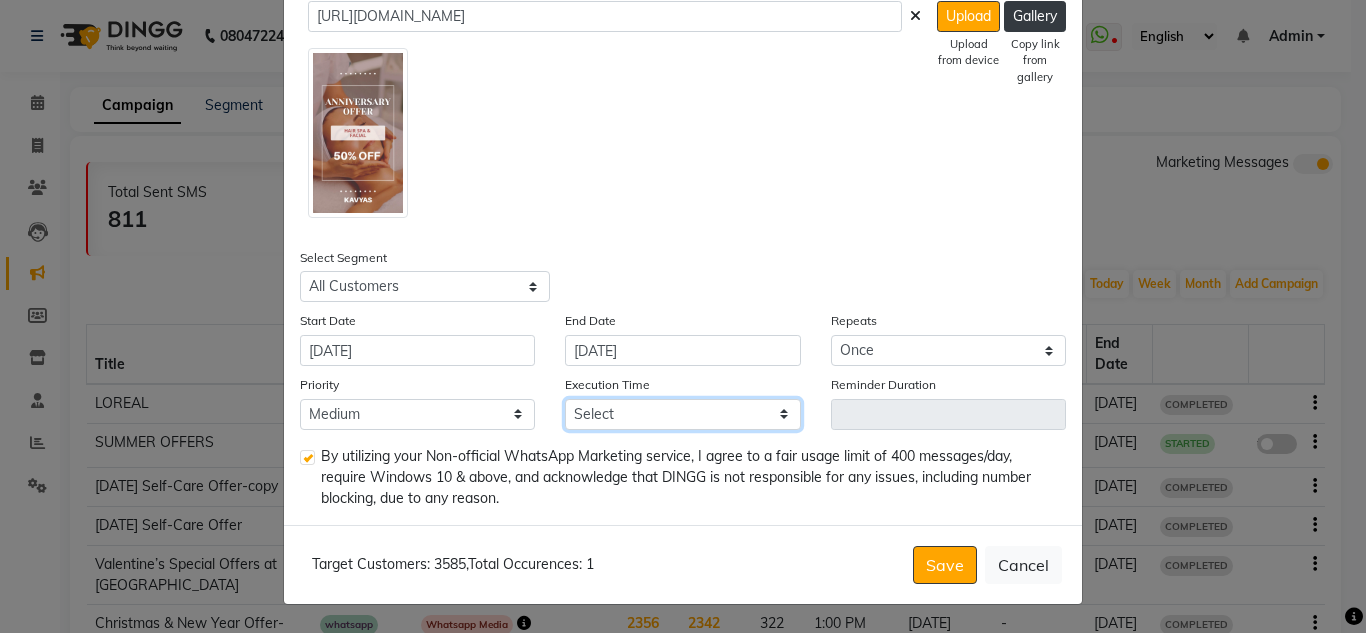 click on "Select 09:00 AM 09:15 AM 09:30 AM 09:45 AM 10:00 AM 10:15 AM 10:30 AM 10:45 AM 11:00 AM 11:15 AM 11:30 AM 11:45 AM 12:00 PM 12:15 PM 12:30 PM 12:45 PM 01:00 PM 01:15 PM 01:30 PM 01:45 PM 02:00 PM 02:15 PM 02:30 PM 02:45 PM 03:00 PM 03:15 PM 03:30 PM 03:45 PM 04:00 PM 04:15 PM 04:30 PM 04:45 PM 05:00 PM 05:15 PM 05:30 PM 05:45 PM 06:00 PM 06:15 PM 06:30 PM 06:45 PM 07:00 PM 07:15 PM 07:30 PM 07:45 PM 08:00 PM 08:15 PM 08:30 PM 08:45 PM 09:00 PM 09:15 PM 09:30 PM 09:45 PM" at bounding box center (682, 414) 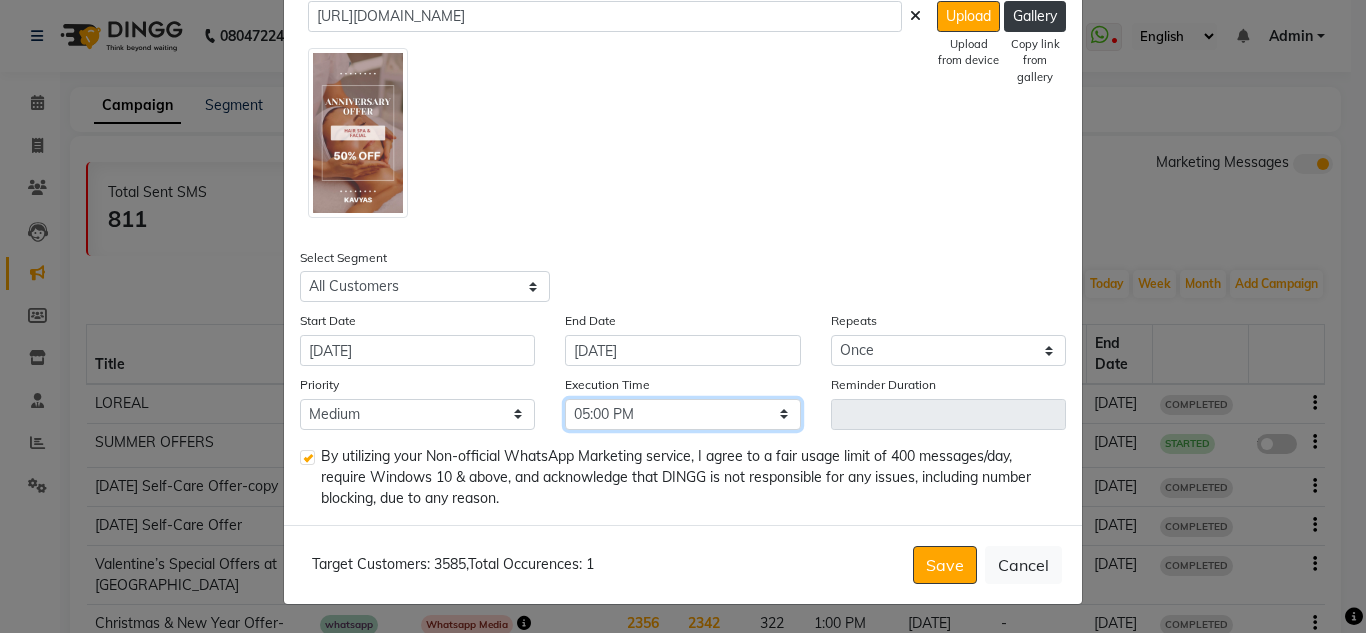 click on "Select 09:00 AM 09:15 AM 09:30 AM 09:45 AM 10:00 AM 10:15 AM 10:30 AM 10:45 AM 11:00 AM 11:15 AM 11:30 AM 11:45 AM 12:00 PM 12:15 PM 12:30 PM 12:45 PM 01:00 PM 01:15 PM 01:30 PM 01:45 PM 02:00 PM 02:15 PM 02:30 PM 02:45 PM 03:00 PM 03:15 PM 03:30 PM 03:45 PM 04:00 PM 04:15 PM 04:30 PM 04:45 PM 05:00 PM 05:15 PM 05:30 PM 05:45 PM 06:00 PM 06:15 PM 06:30 PM 06:45 PM 07:00 PM 07:15 PM 07:30 PM 07:45 PM 08:00 PM 08:15 PM 08:30 PM 08:45 PM 09:00 PM 09:15 PM 09:30 PM 09:45 PM" at bounding box center (682, 414) 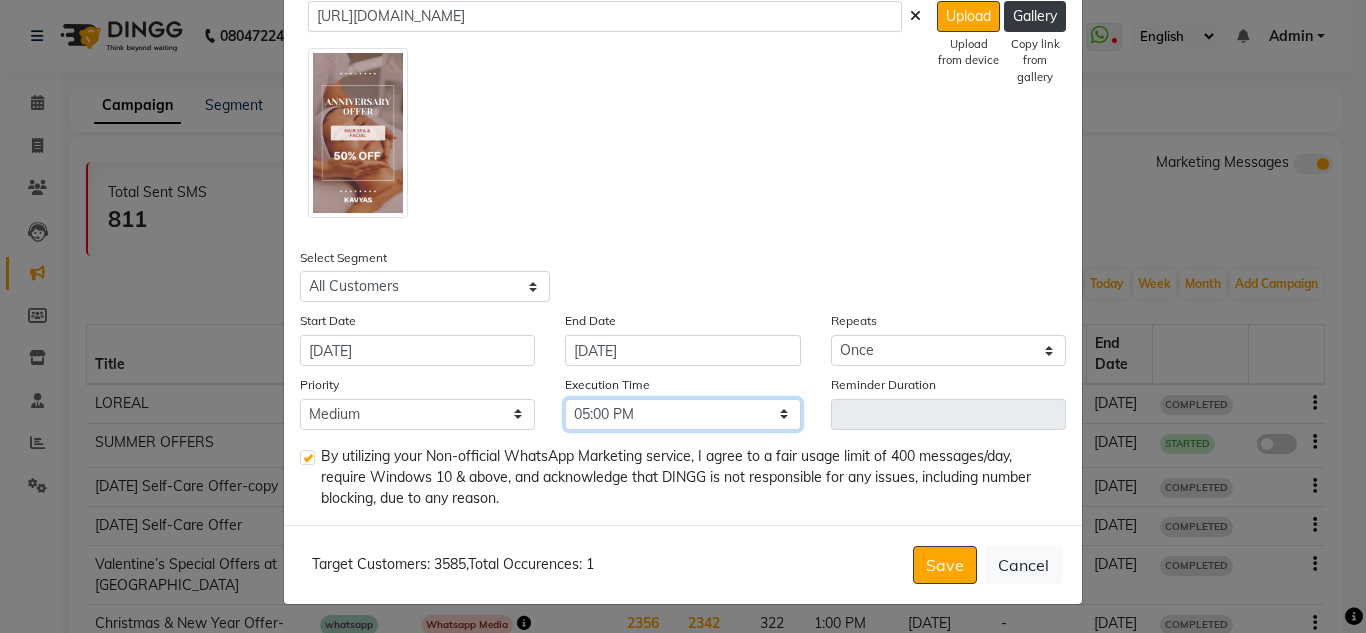 click on "Select 09:00 AM 09:15 AM 09:30 AM 09:45 AM 10:00 AM 10:15 AM 10:30 AM 10:45 AM 11:00 AM 11:15 AM 11:30 AM 11:45 AM 12:00 PM 12:15 PM 12:30 PM 12:45 PM 01:00 PM 01:15 PM 01:30 PM 01:45 PM 02:00 PM 02:15 PM 02:30 PM 02:45 PM 03:00 PM 03:15 PM 03:30 PM 03:45 PM 04:00 PM 04:15 PM 04:30 PM 04:45 PM 05:00 PM 05:15 PM 05:30 PM 05:45 PM 06:00 PM 06:15 PM 06:30 PM 06:45 PM 07:00 PM 07:15 PM 07:30 PM 07:45 PM 08:00 PM 08:15 PM 08:30 PM 08:45 PM 09:00 PM 09:15 PM 09:30 PM 09:45 PM" at bounding box center [682, 414] 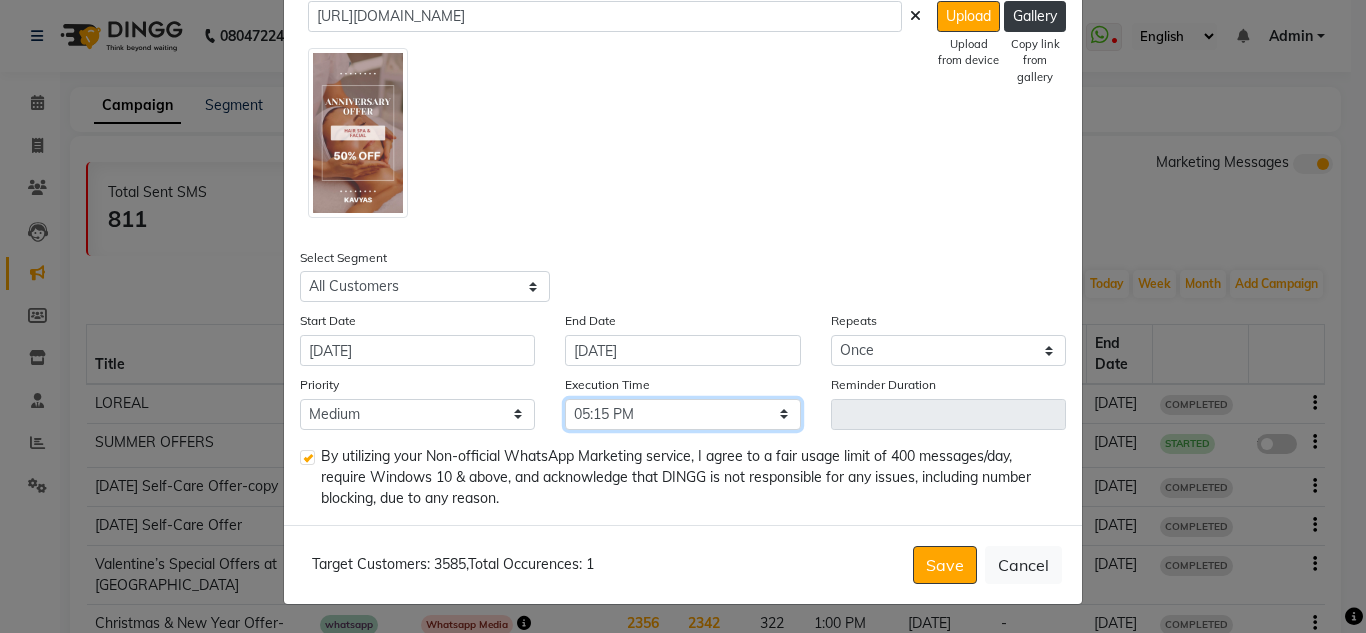 click on "Select 09:00 AM 09:15 AM 09:30 AM 09:45 AM 10:00 AM 10:15 AM 10:30 AM 10:45 AM 11:00 AM 11:15 AM 11:30 AM 11:45 AM 12:00 PM 12:15 PM 12:30 PM 12:45 PM 01:00 PM 01:15 PM 01:30 PM 01:45 PM 02:00 PM 02:15 PM 02:30 PM 02:45 PM 03:00 PM 03:15 PM 03:30 PM 03:45 PM 04:00 PM 04:15 PM 04:30 PM 04:45 PM 05:00 PM 05:15 PM 05:30 PM 05:45 PM 06:00 PM 06:15 PM 06:30 PM 06:45 PM 07:00 PM 07:15 PM 07:30 PM 07:45 PM 08:00 PM 08:15 PM 08:30 PM 08:45 PM 09:00 PM 09:15 PM 09:30 PM 09:45 PM" at bounding box center [682, 414] 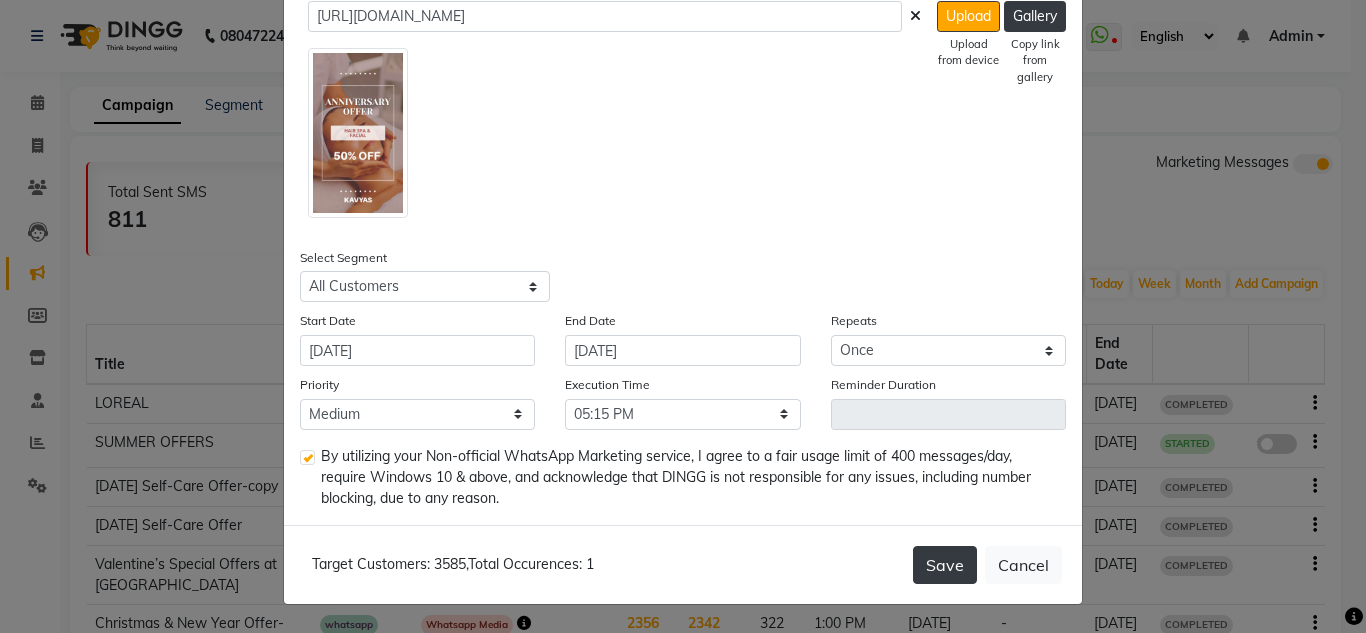 click on "Save" 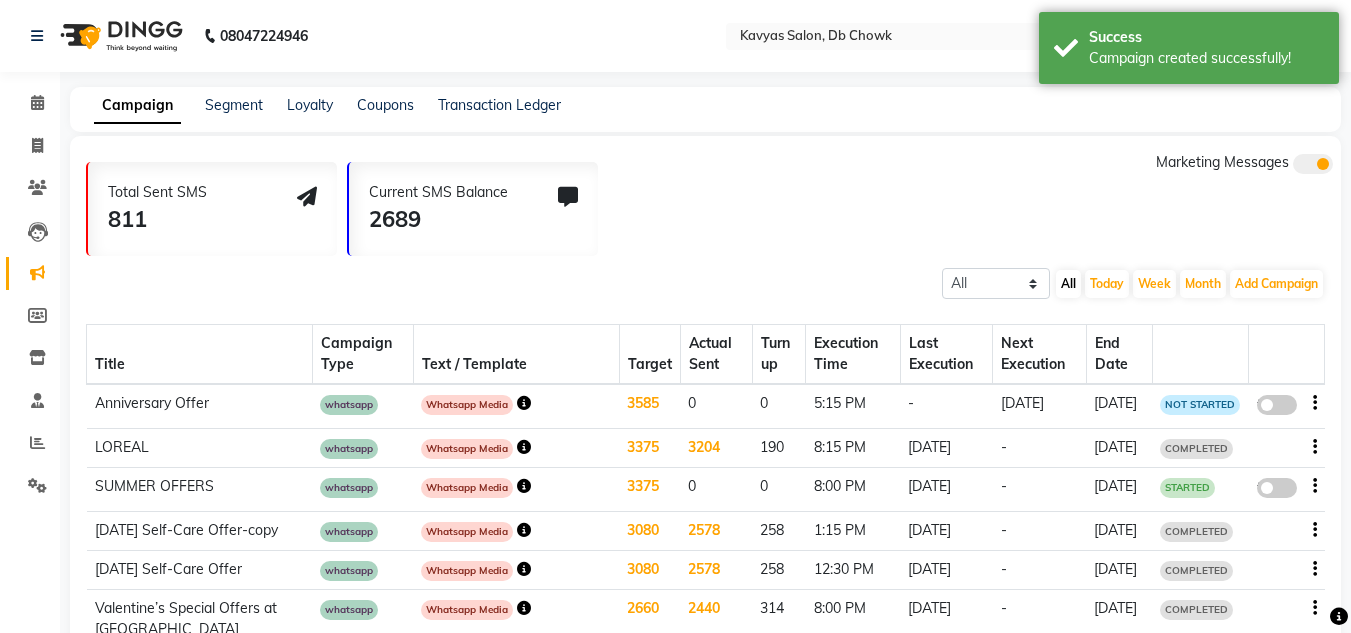 click 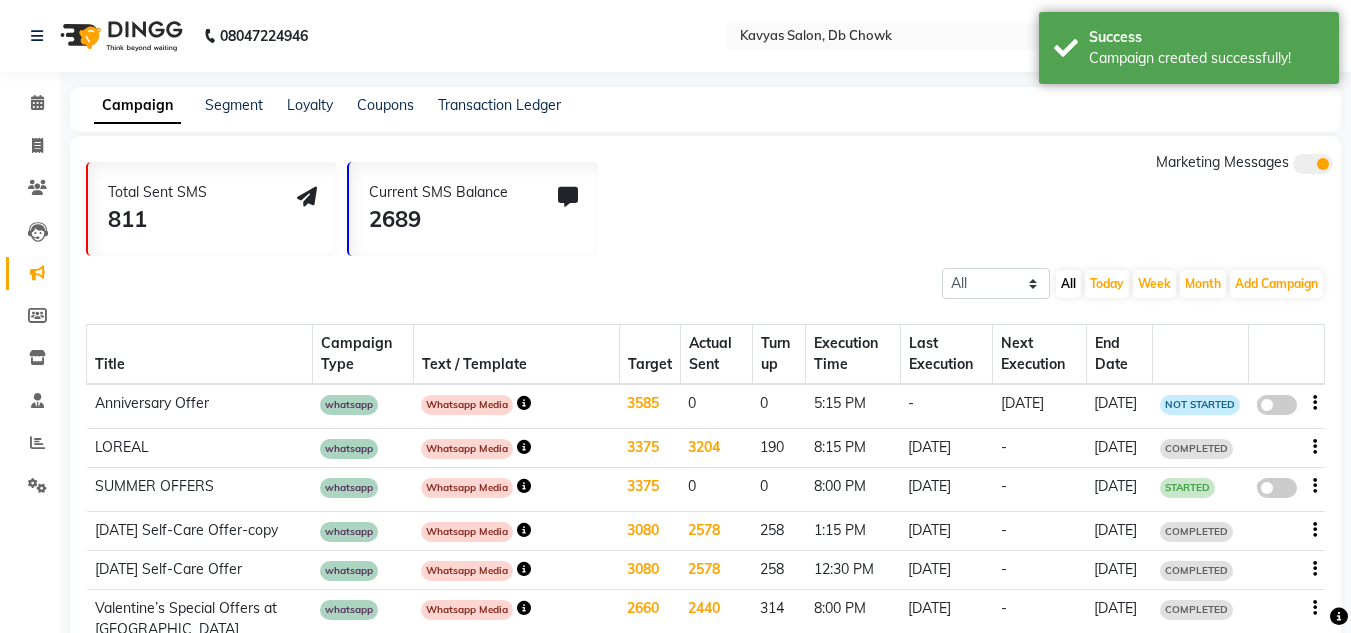 click on "false" 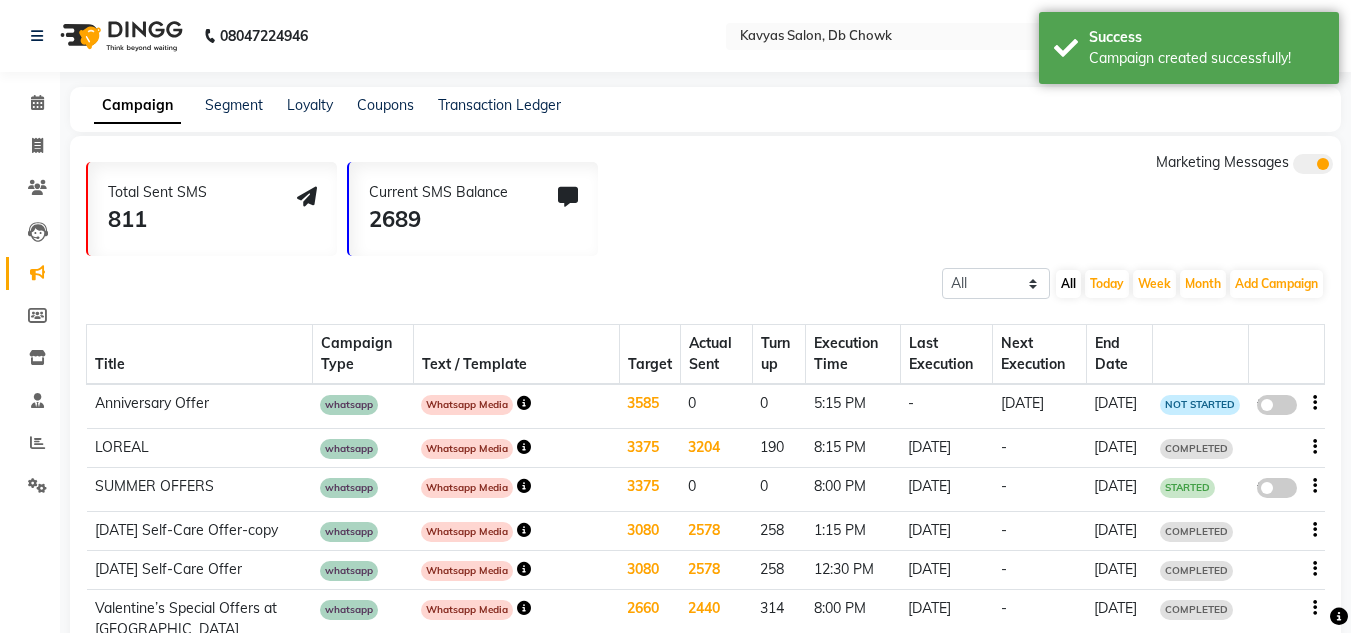 select on "3" 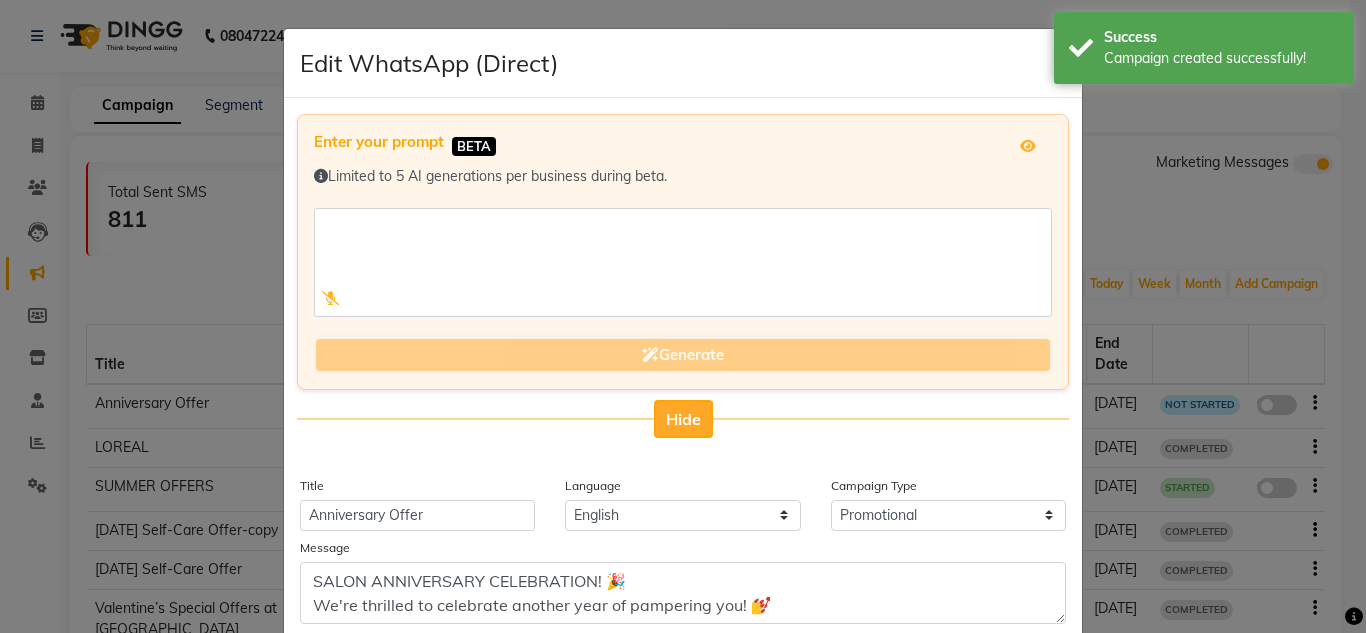click on "Hide" 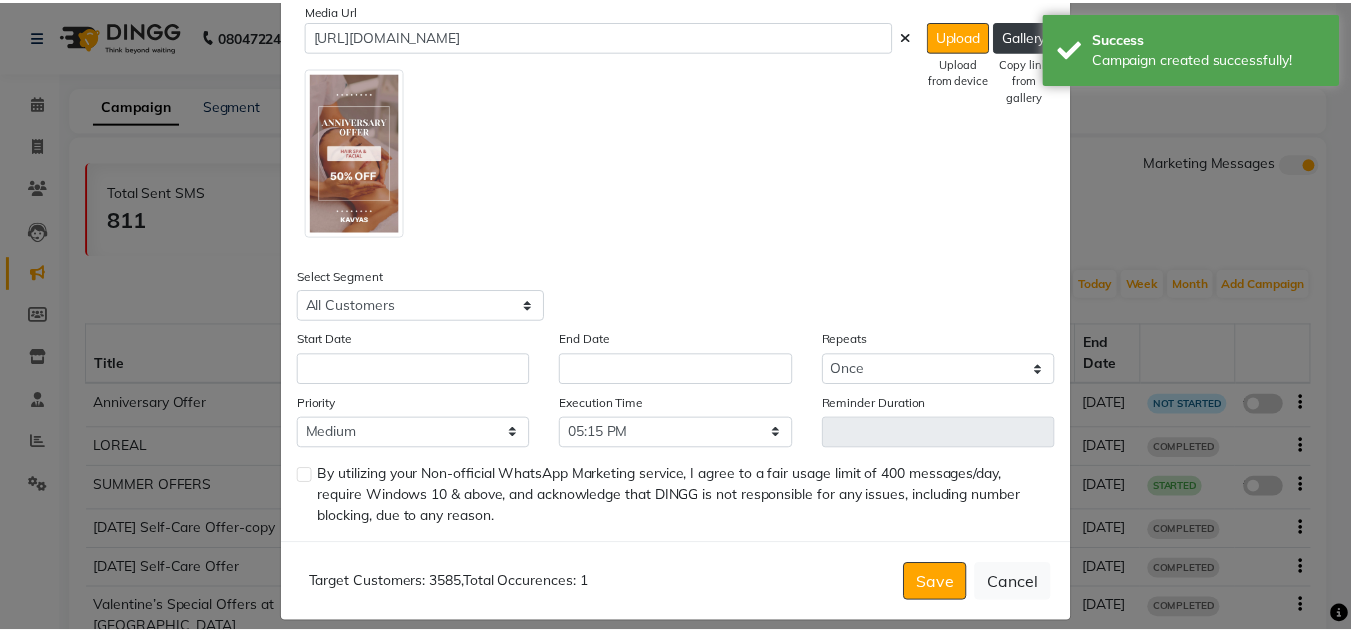 scroll, scrollTop: 362, scrollLeft: 0, axis: vertical 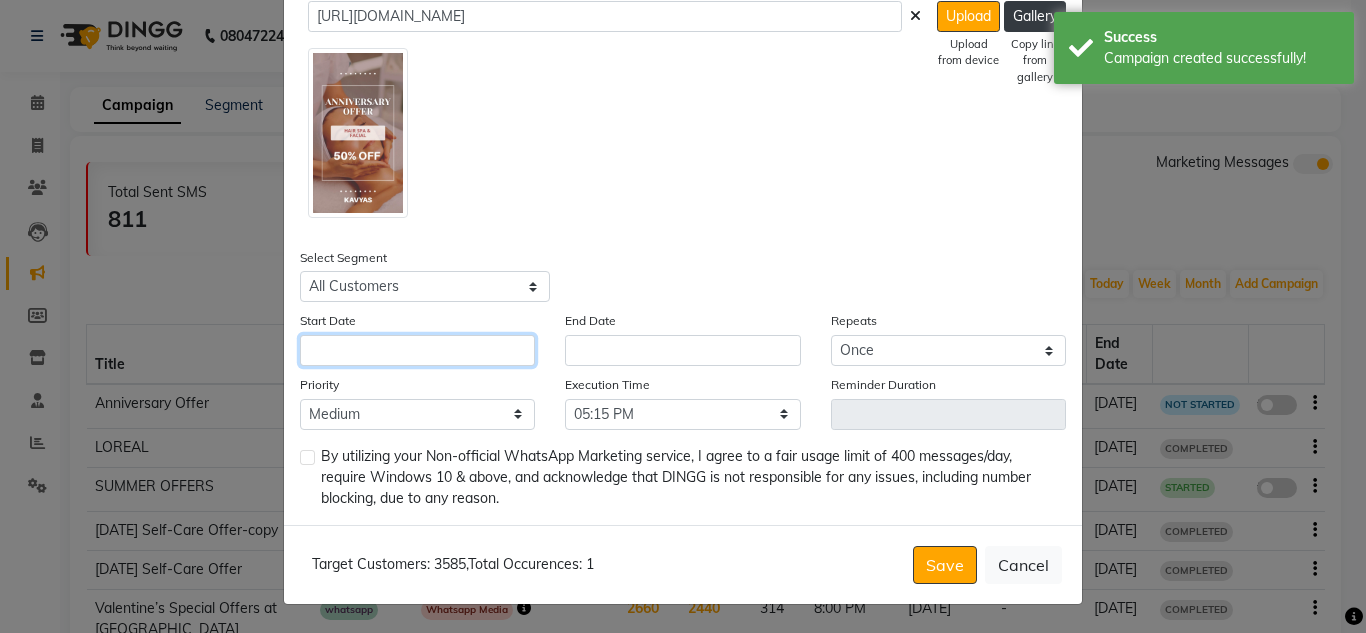 click 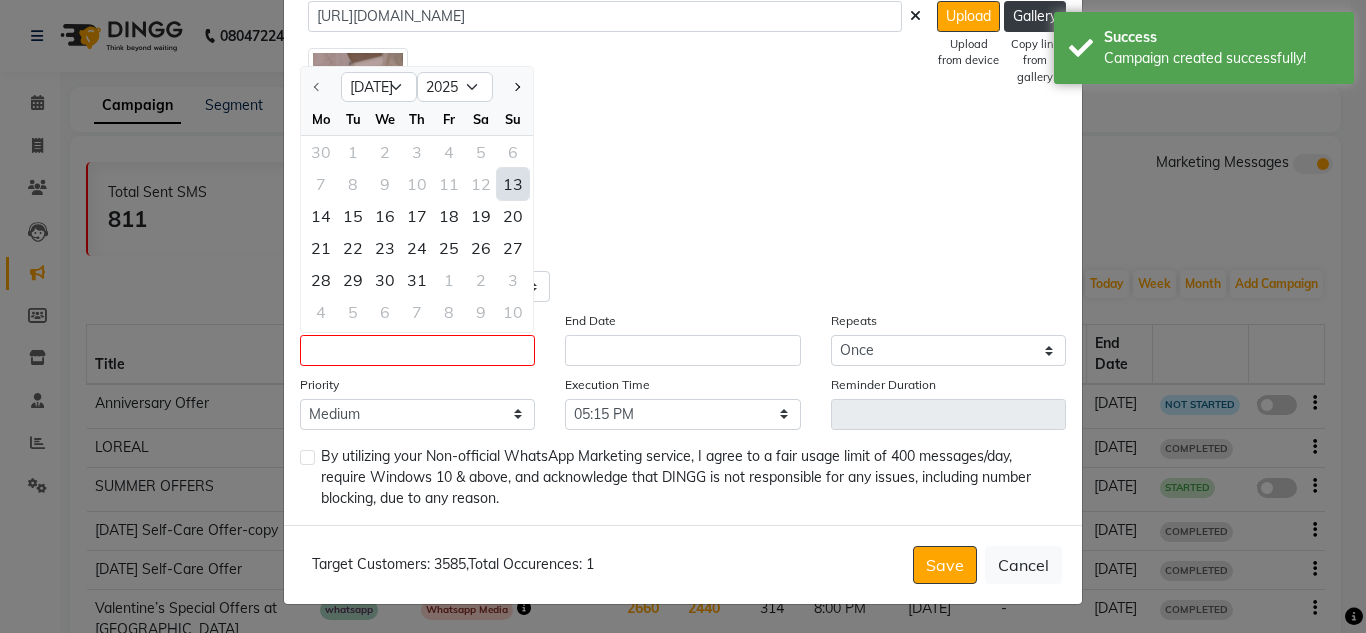 click on "13" 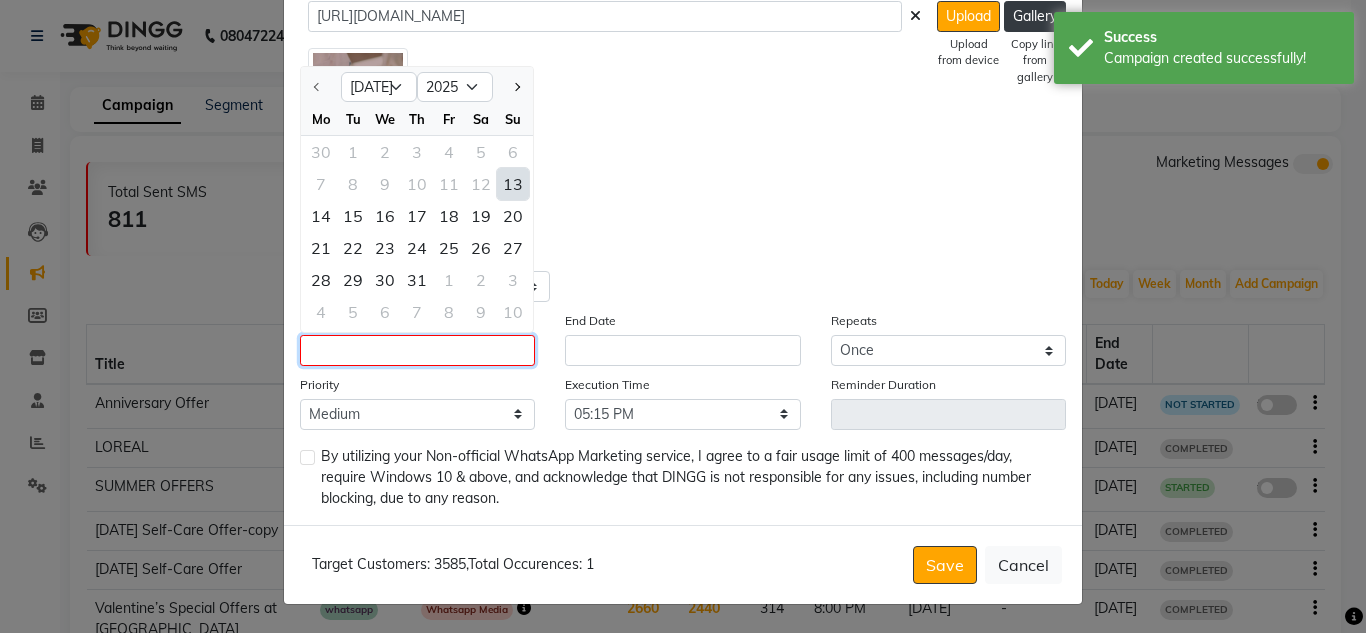 type on "[DATE]" 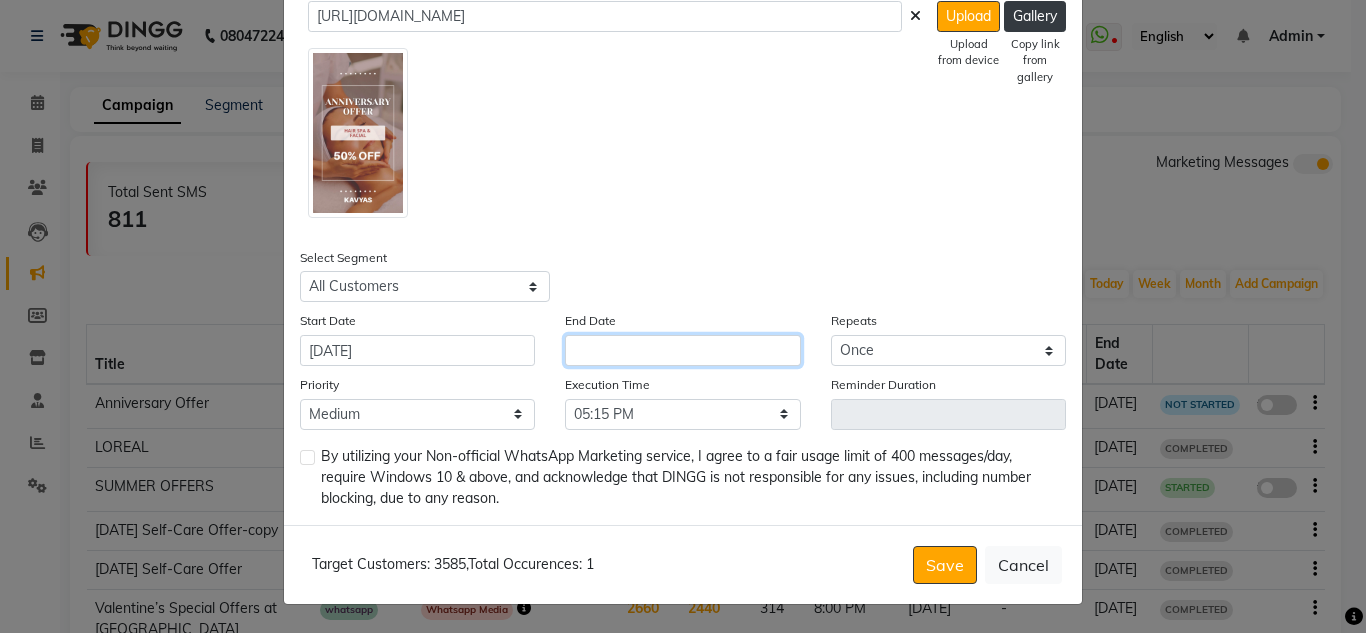 click 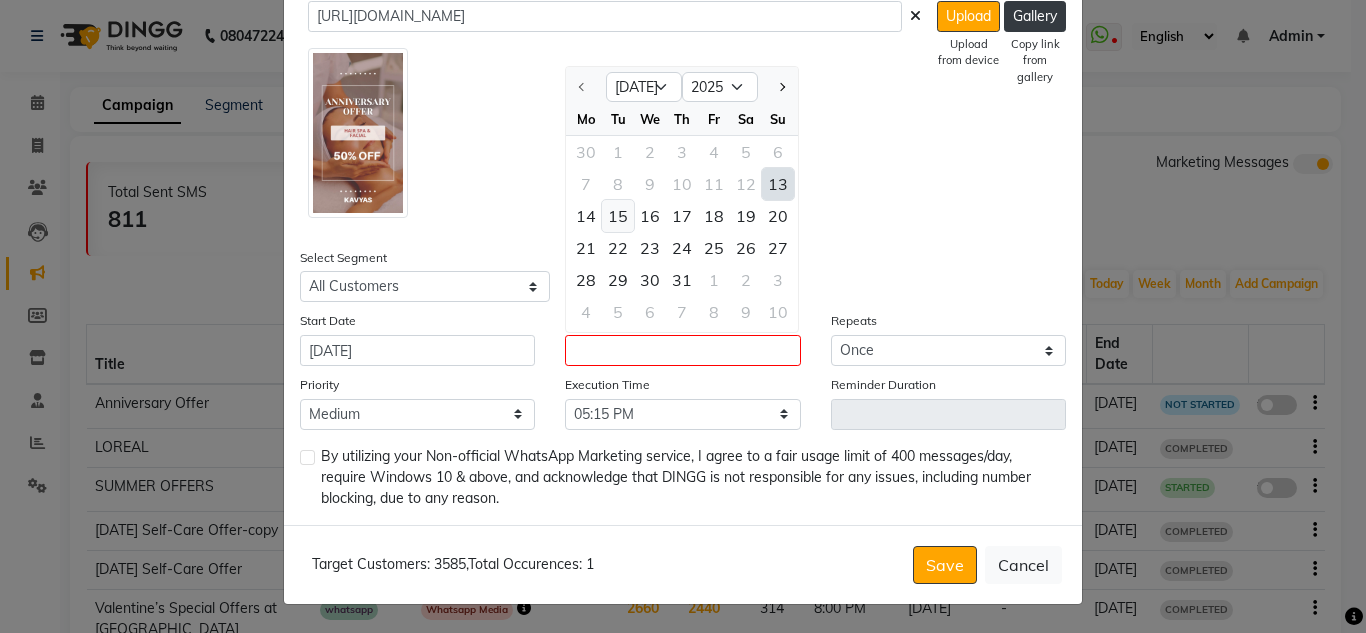 click on "15" 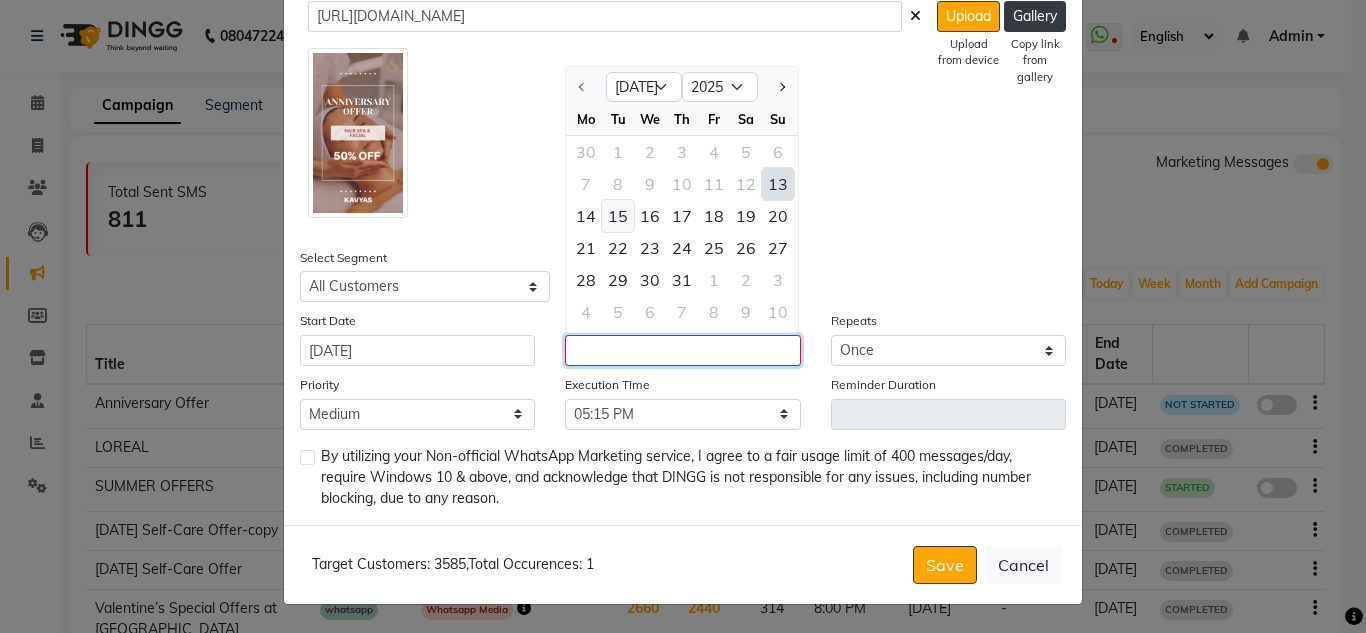 type on "[DATE]" 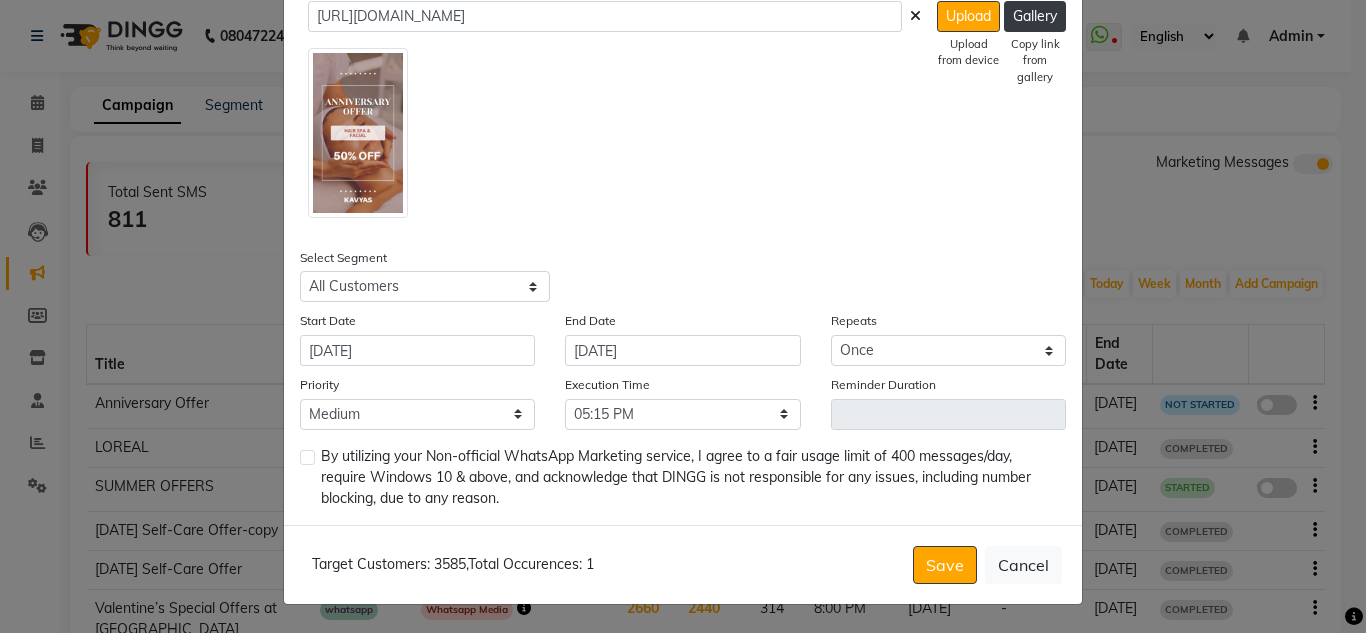 click 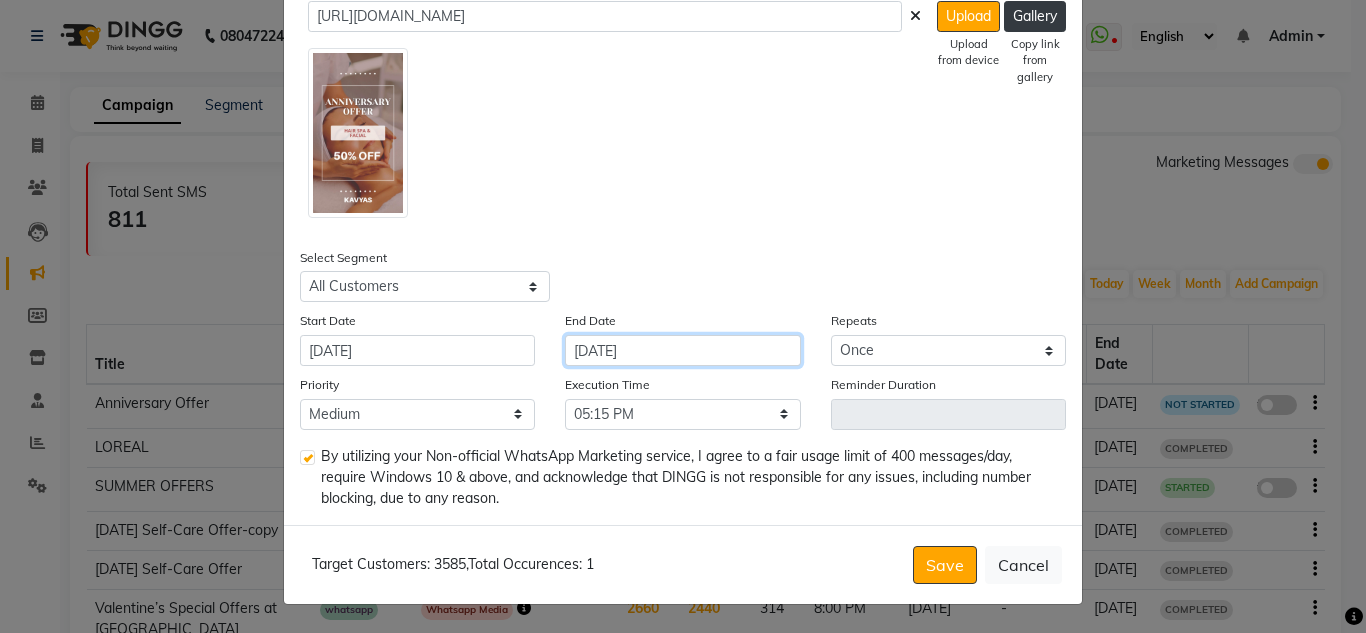 click on "[DATE]" 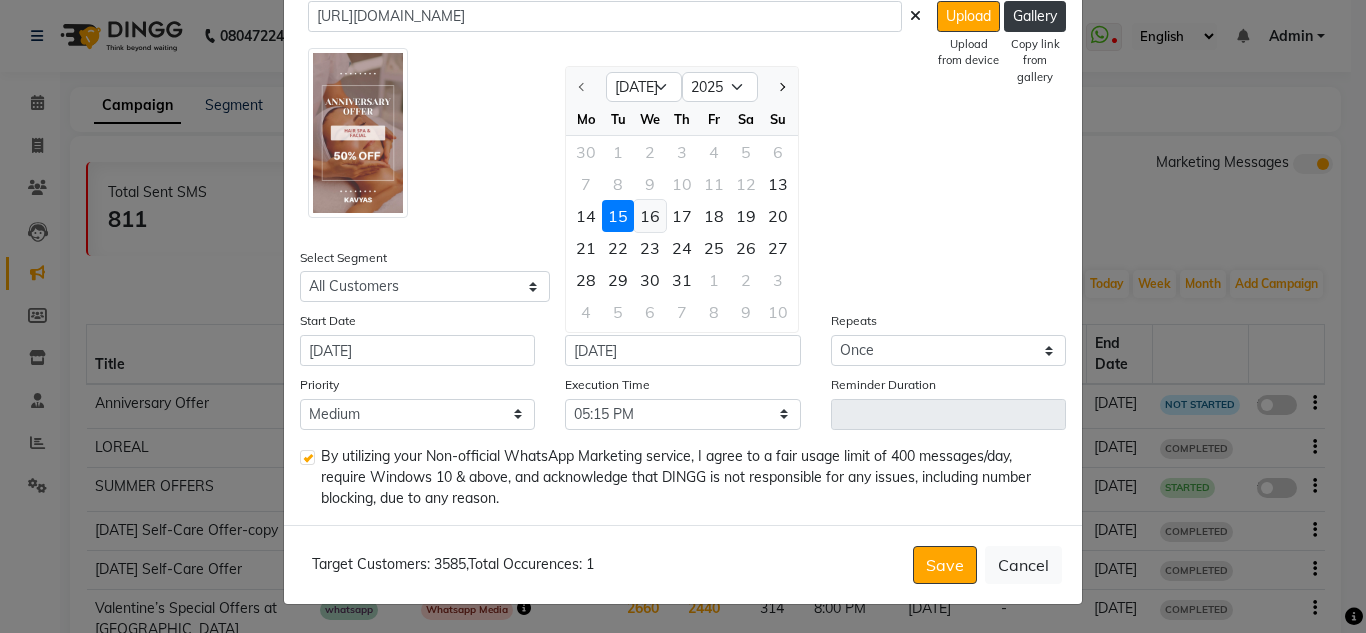click on "16" 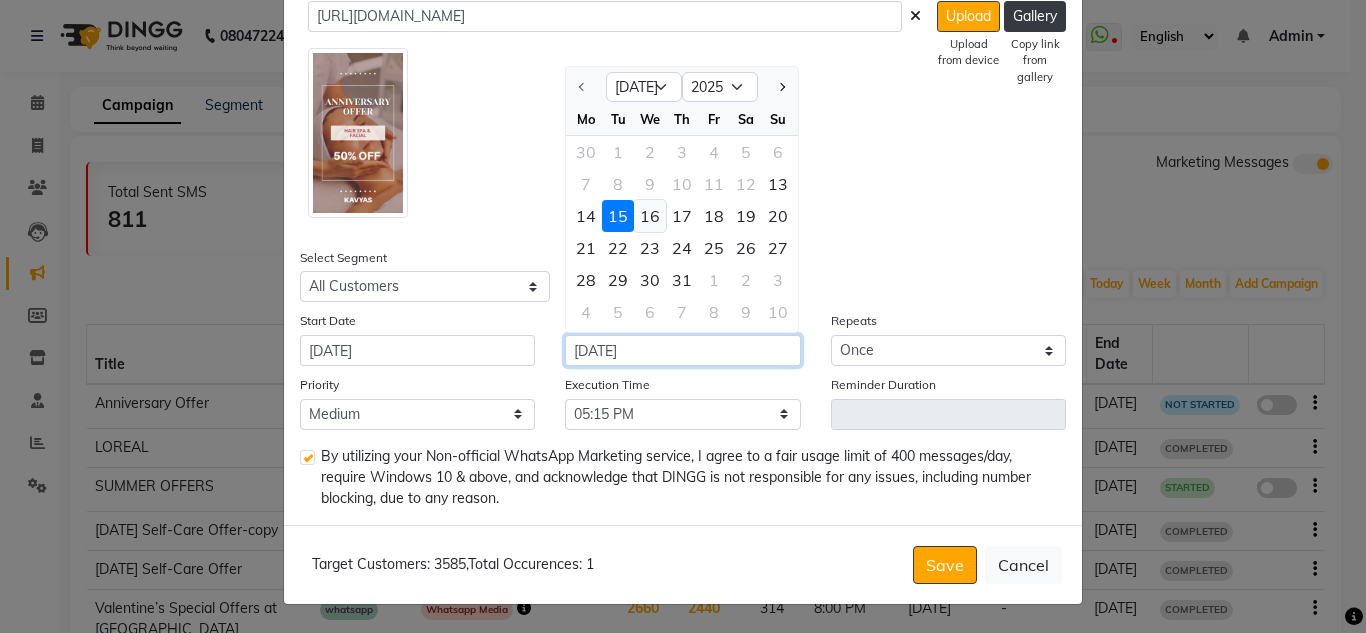 type on "[DATE]" 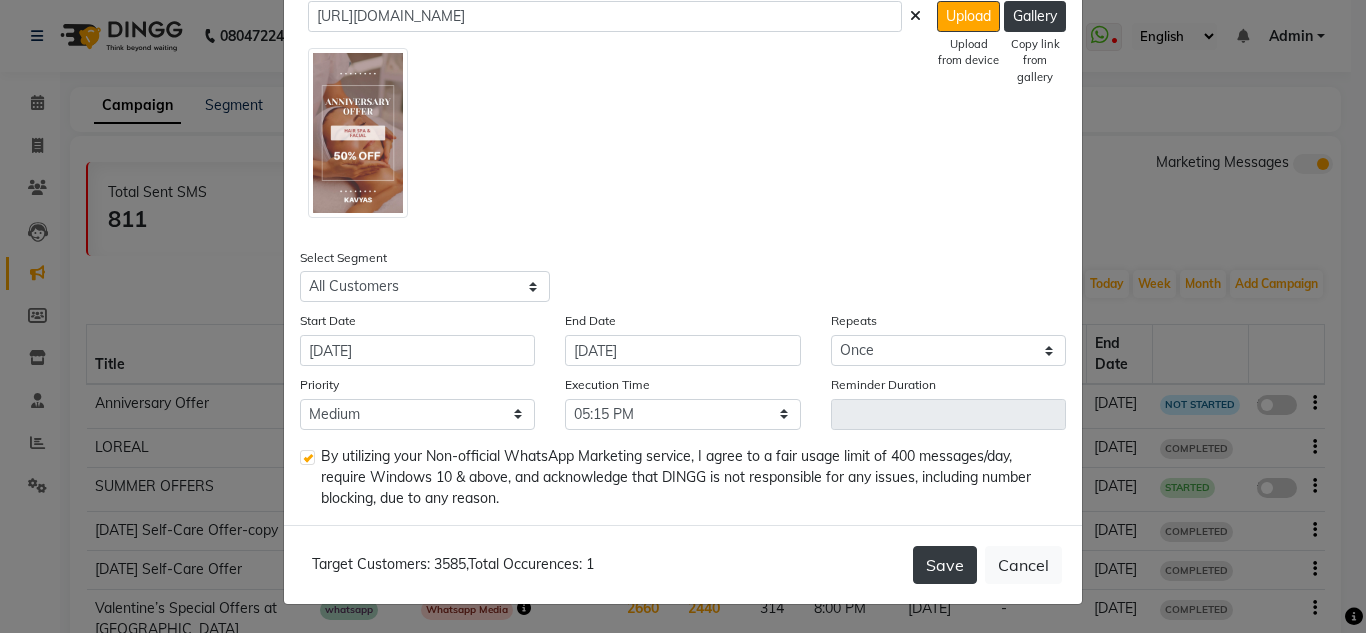 click on "Save" 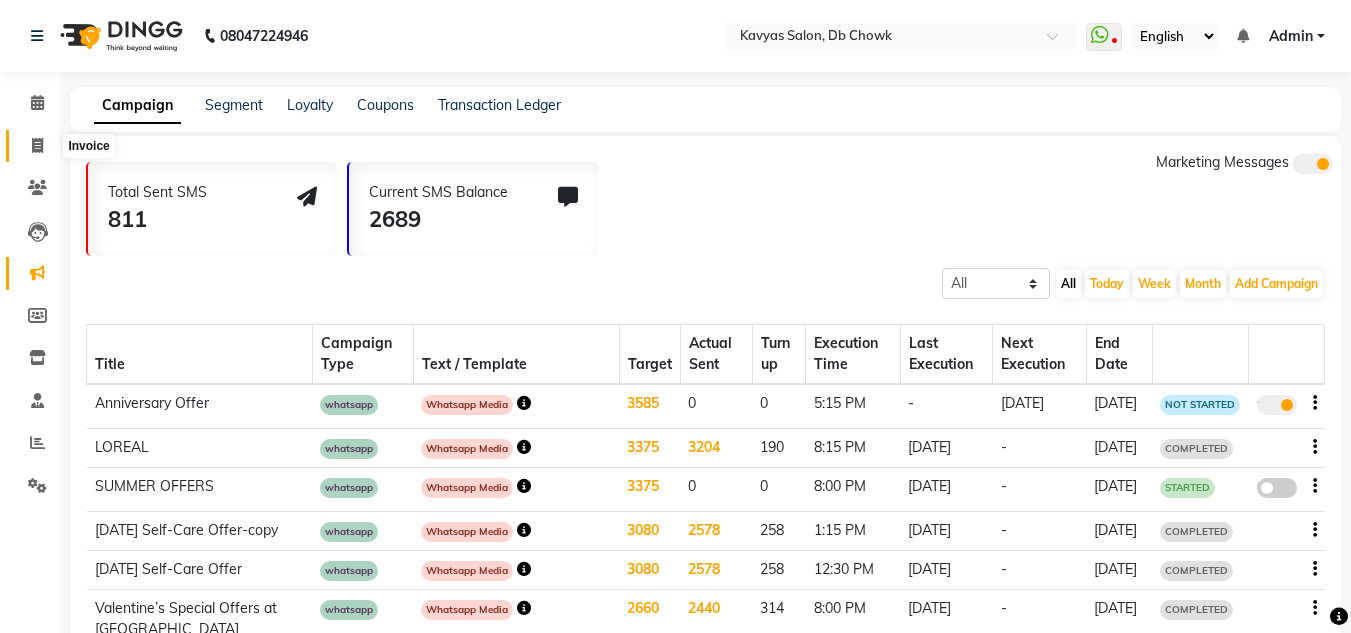click 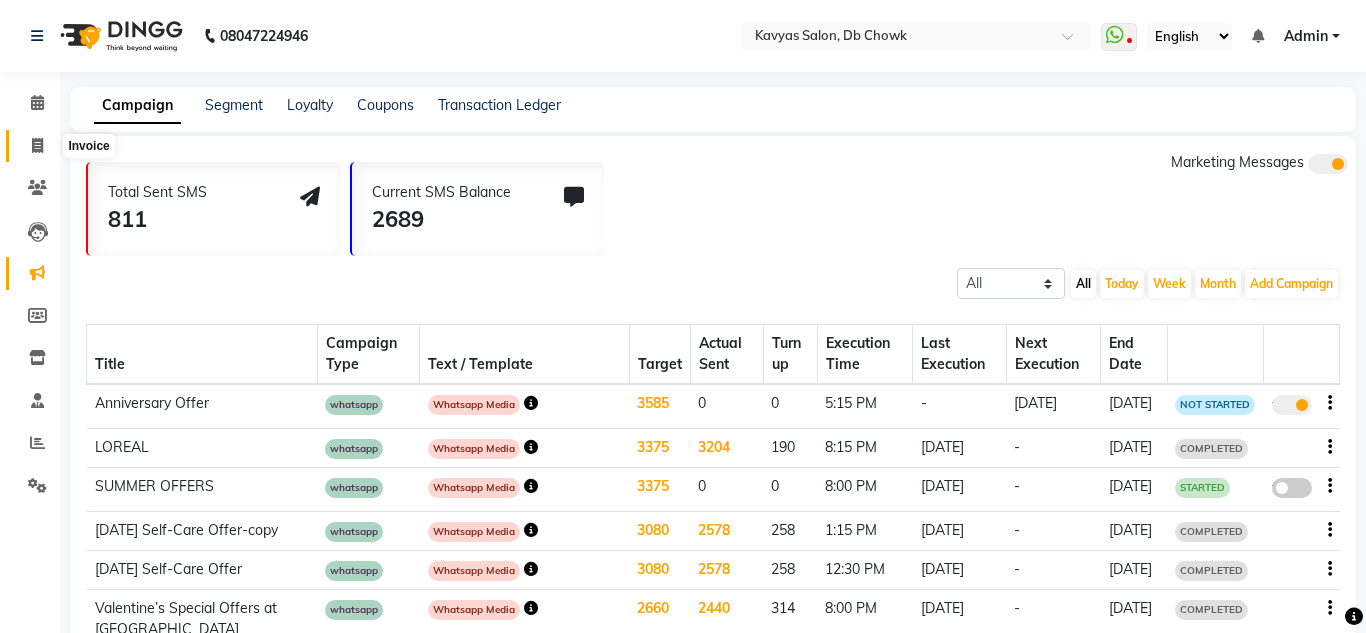 select on "6954" 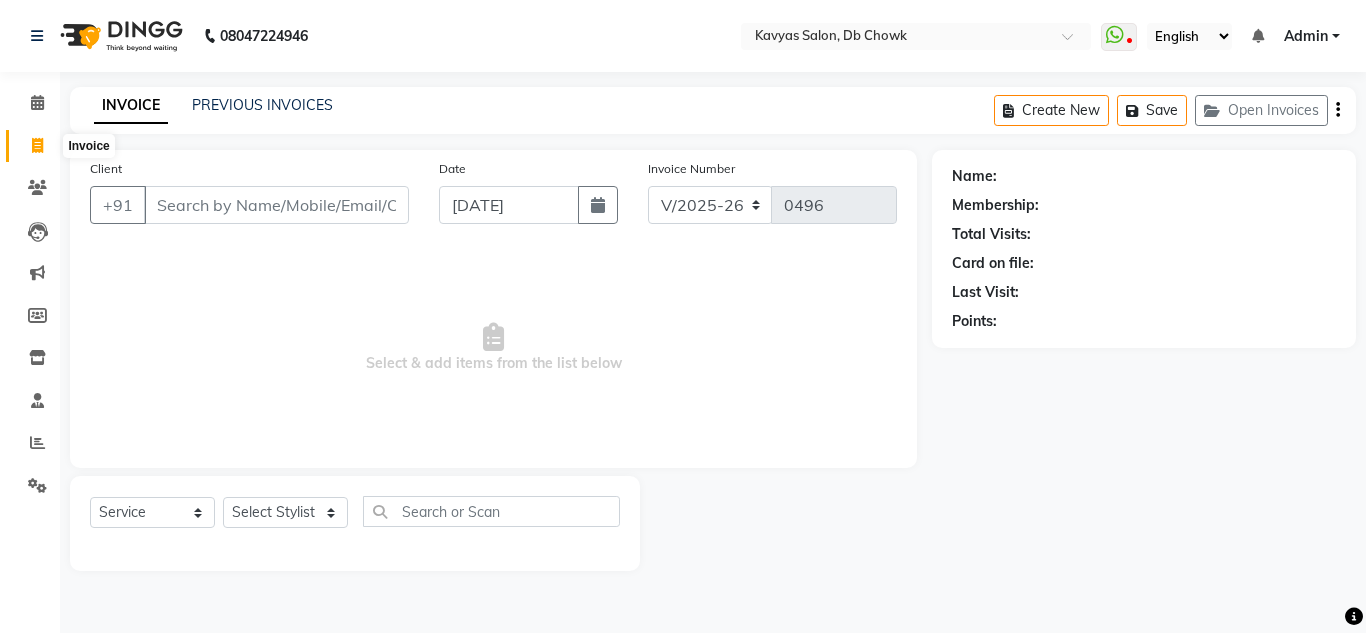 click 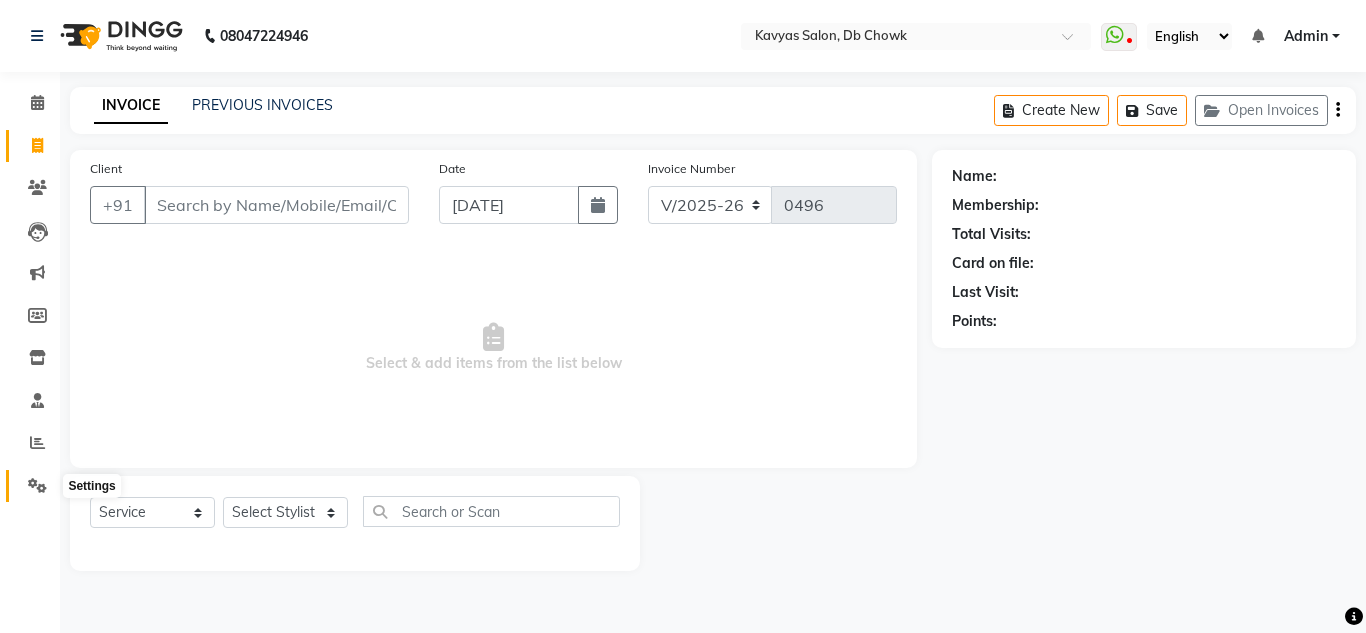 click 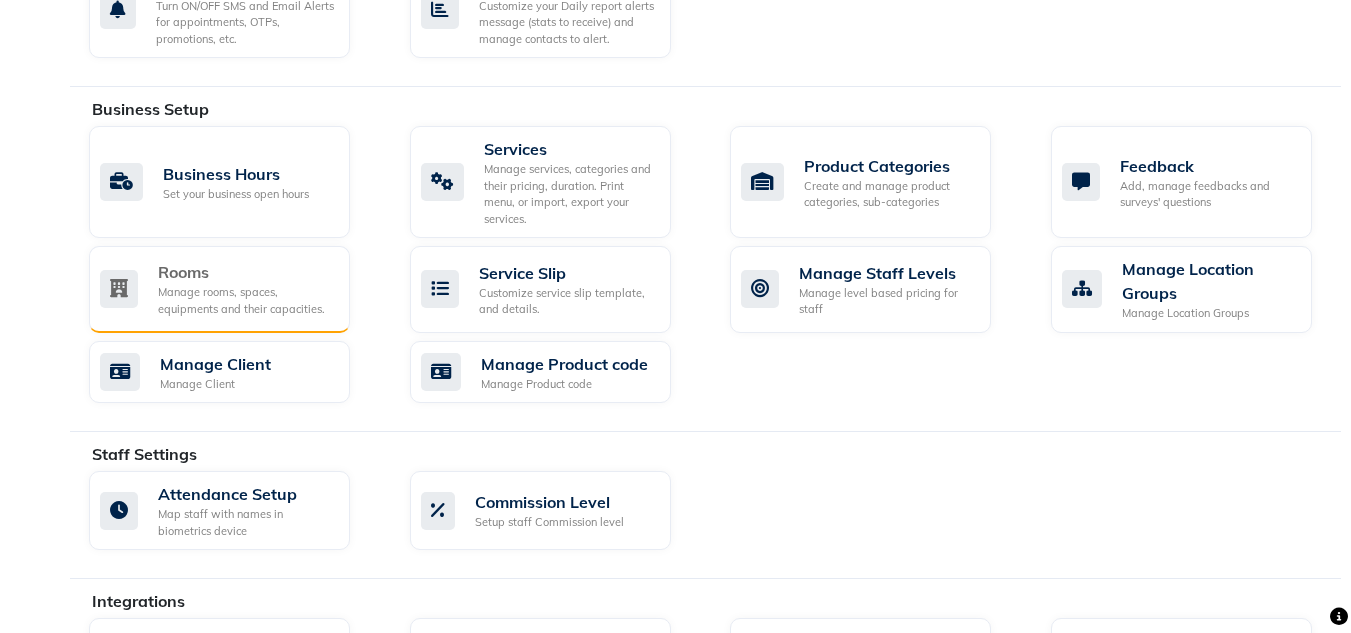 scroll, scrollTop: 1059, scrollLeft: 0, axis: vertical 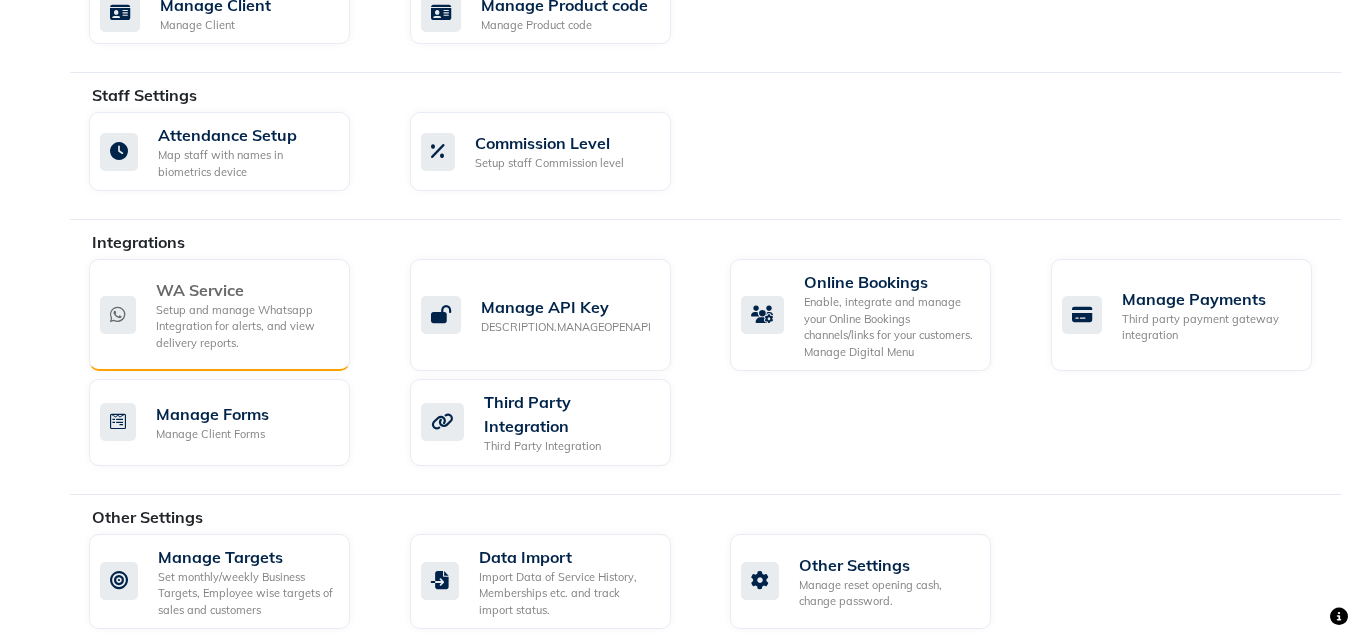 click on "Setup and manage Whatsapp Integration for alerts, and view delivery reports." 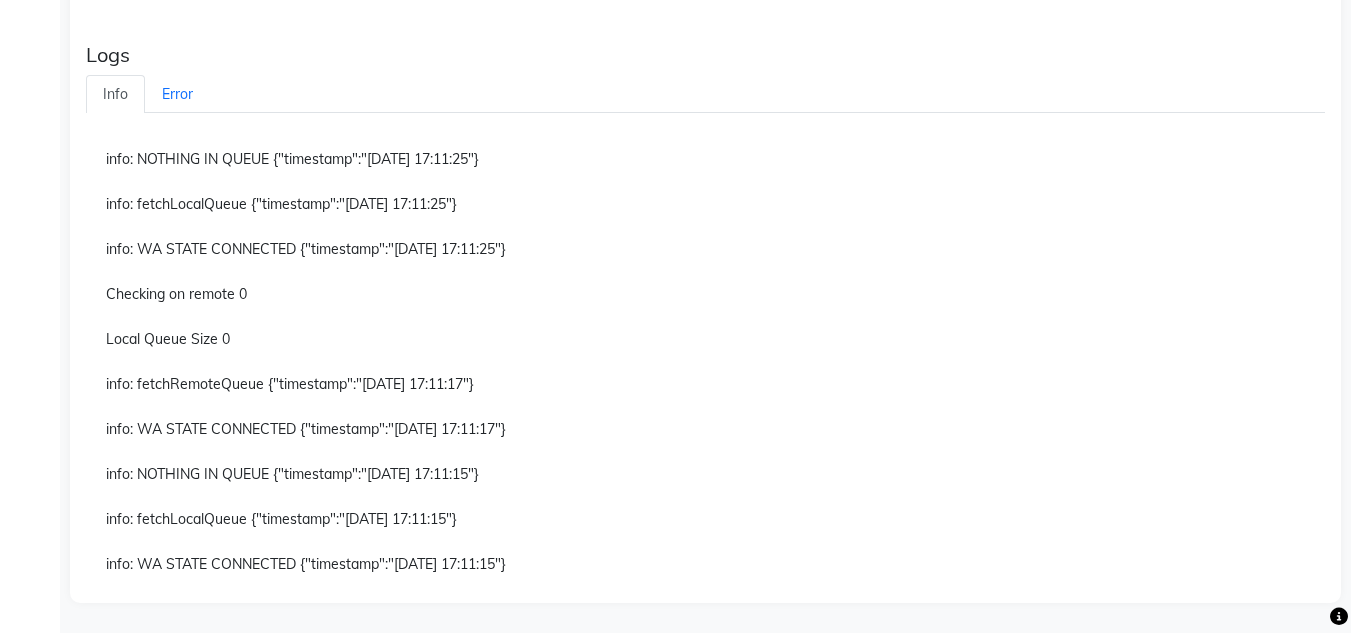 scroll, scrollTop: 0, scrollLeft: 0, axis: both 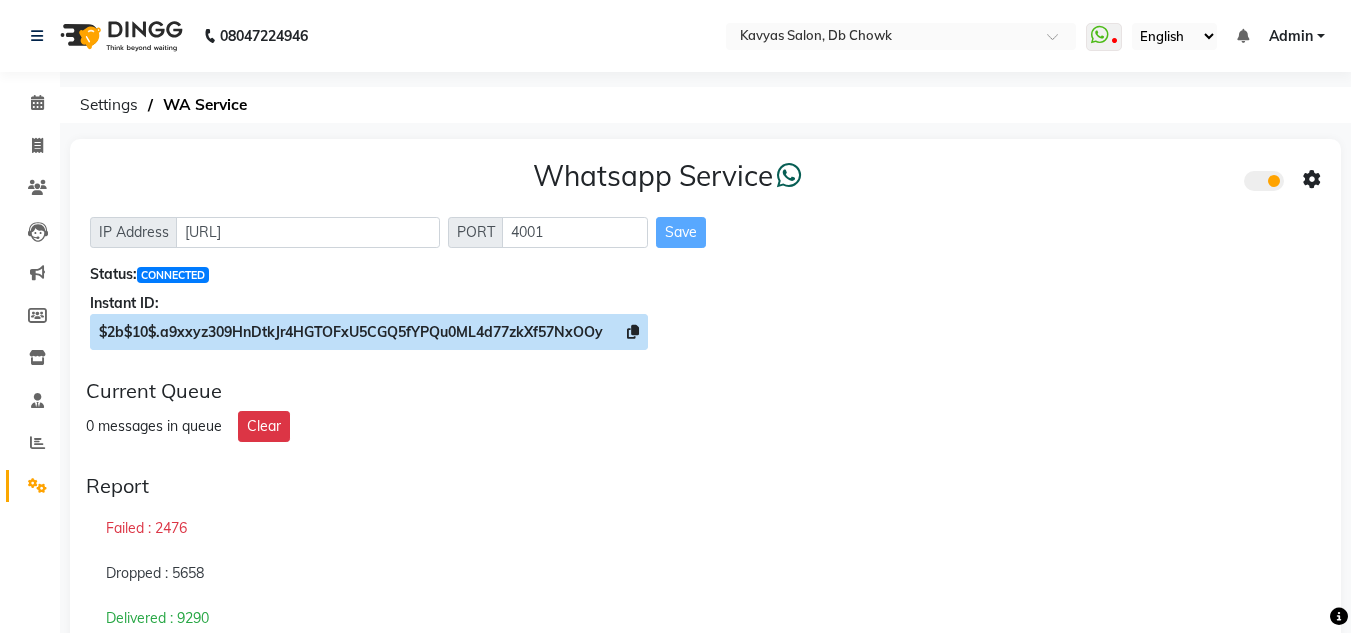 click on "$2b$10$.a9xxyz309HnDtkJr4HGTOFxU5CGQ5fYPQu0ML4d77zkXf57NxOOy" 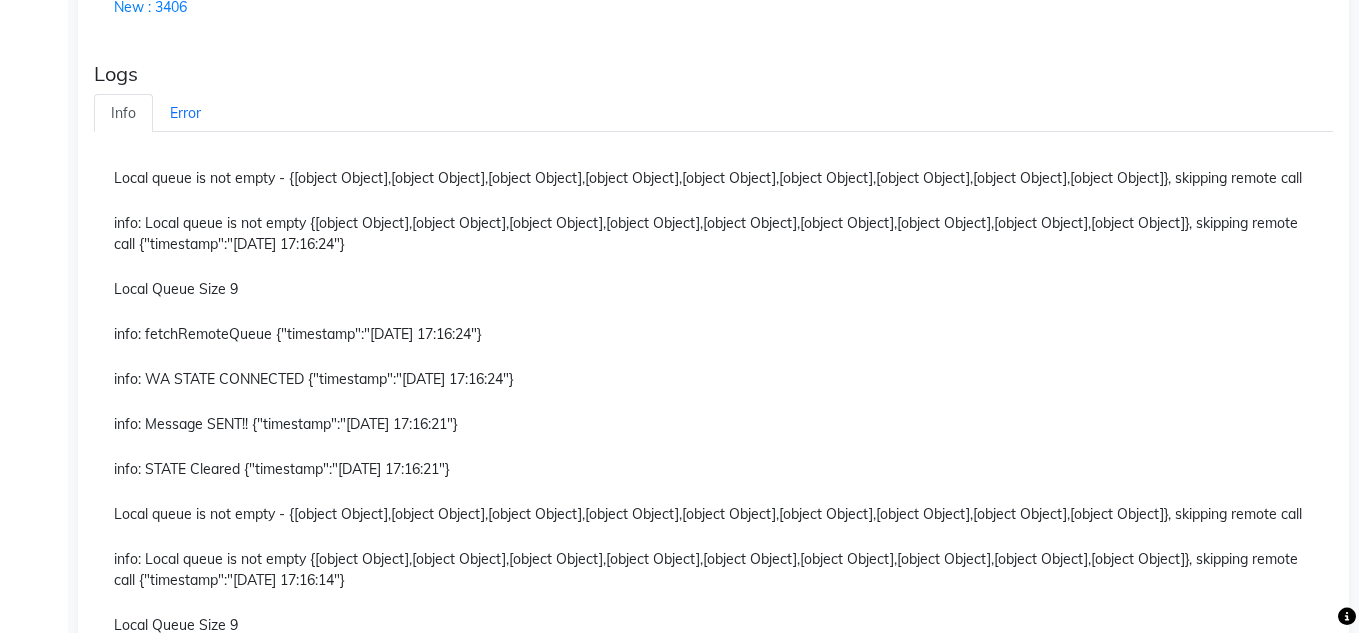 scroll, scrollTop: 0, scrollLeft: 0, axis: both 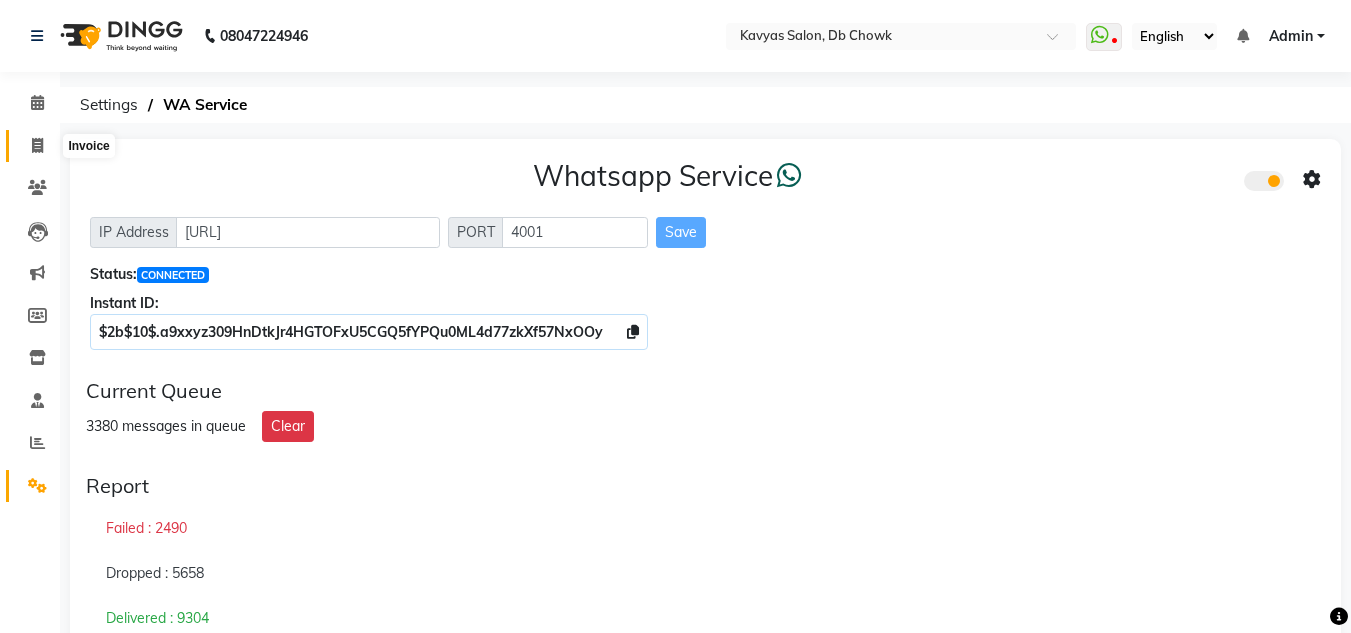 click 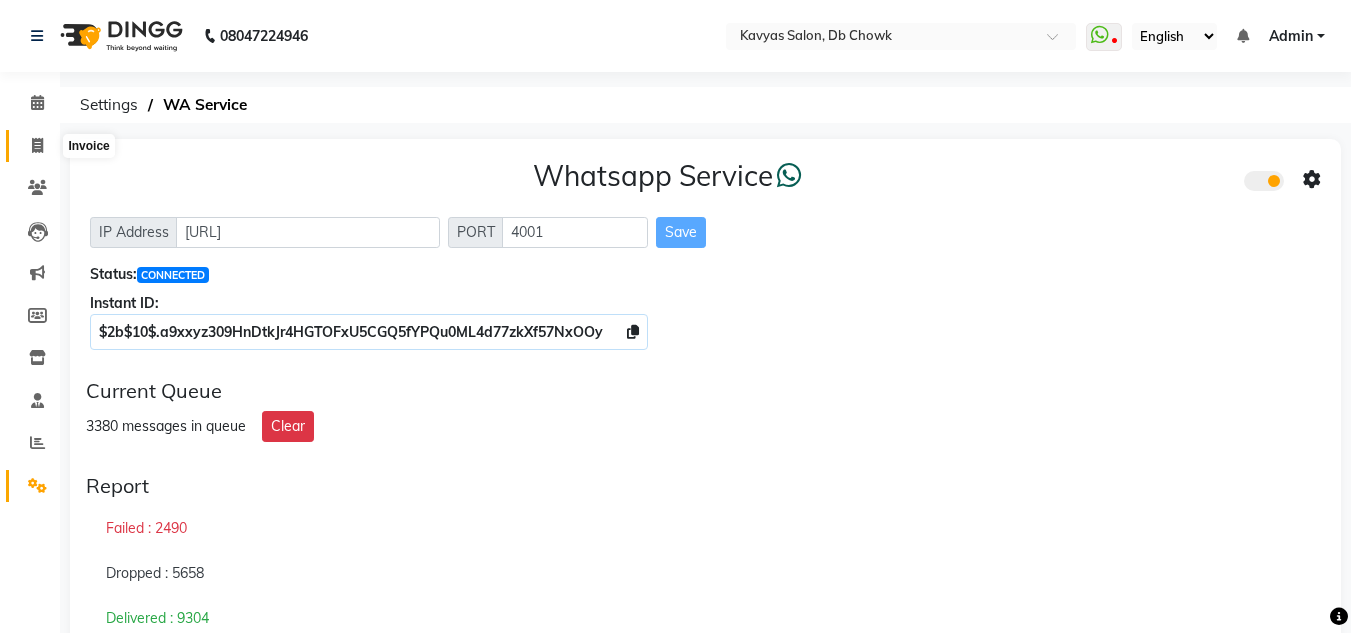 select on "service" 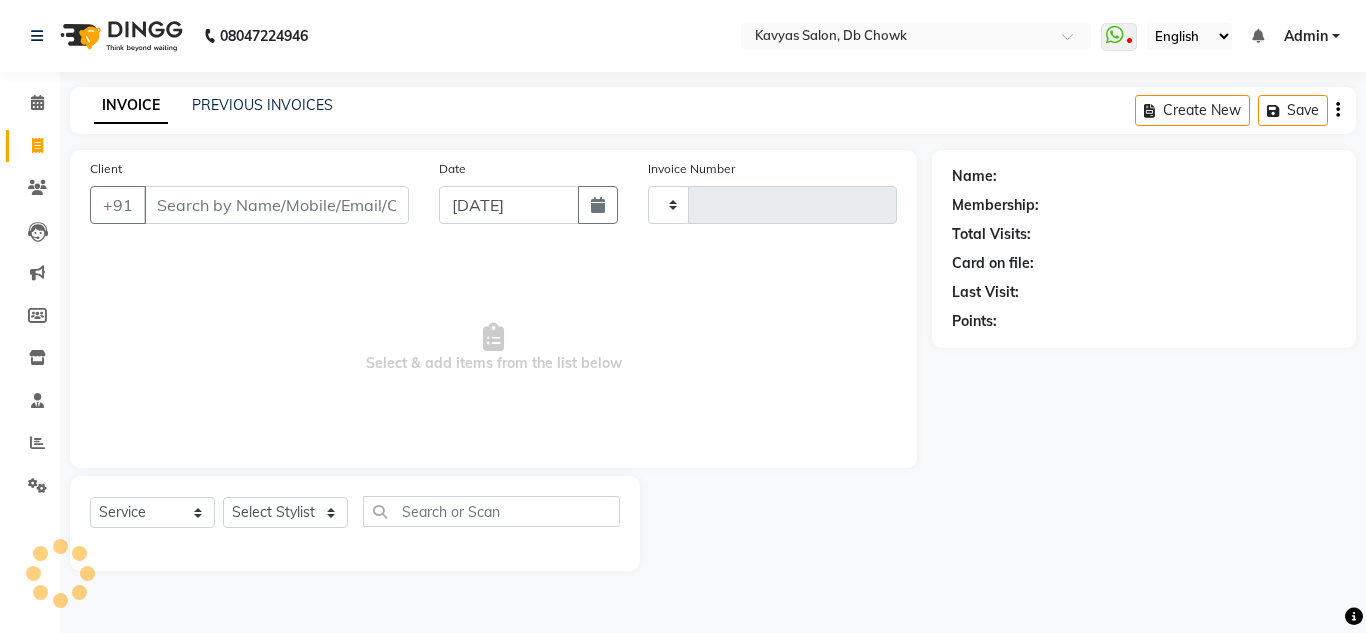 type on "0496" 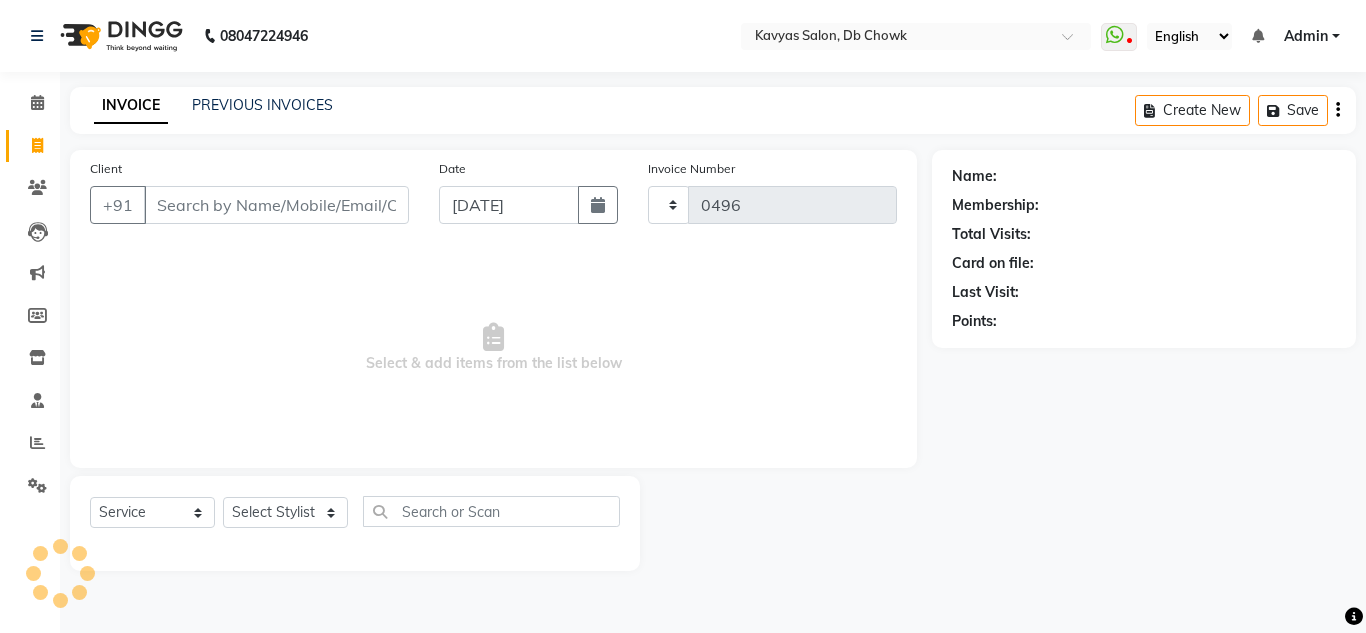 select on "6954" 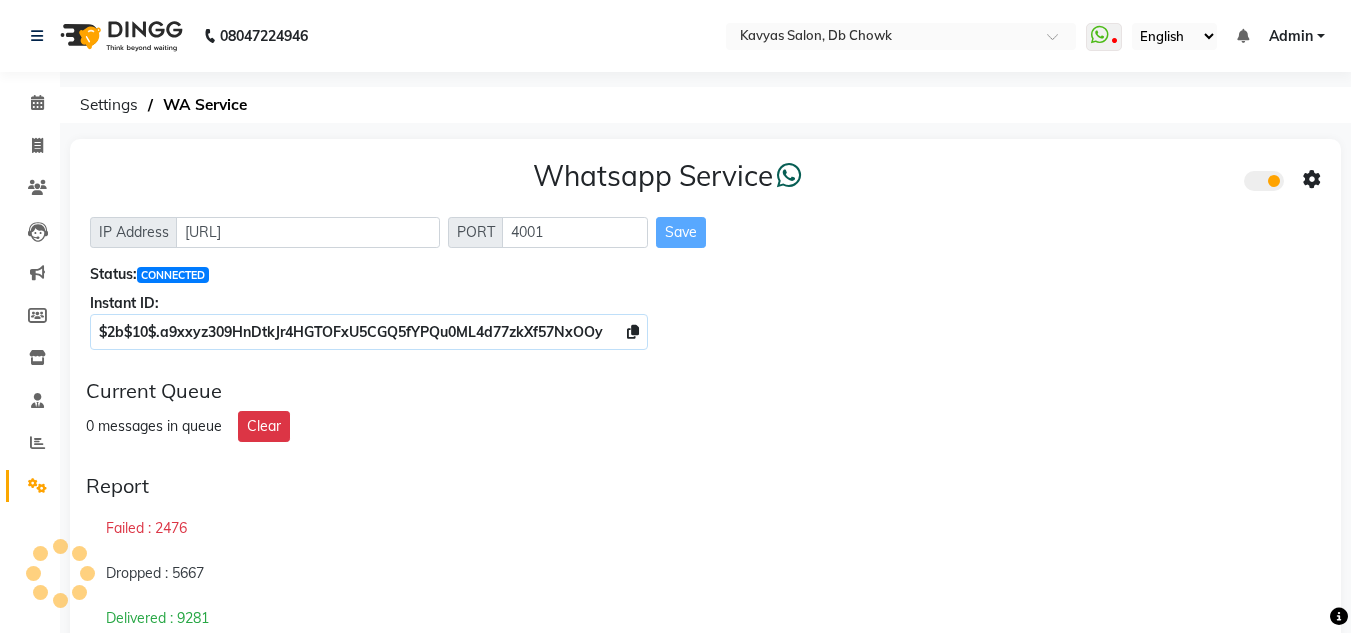 scroll, scrollTop: 0, scrollLeft: 0, axis: both 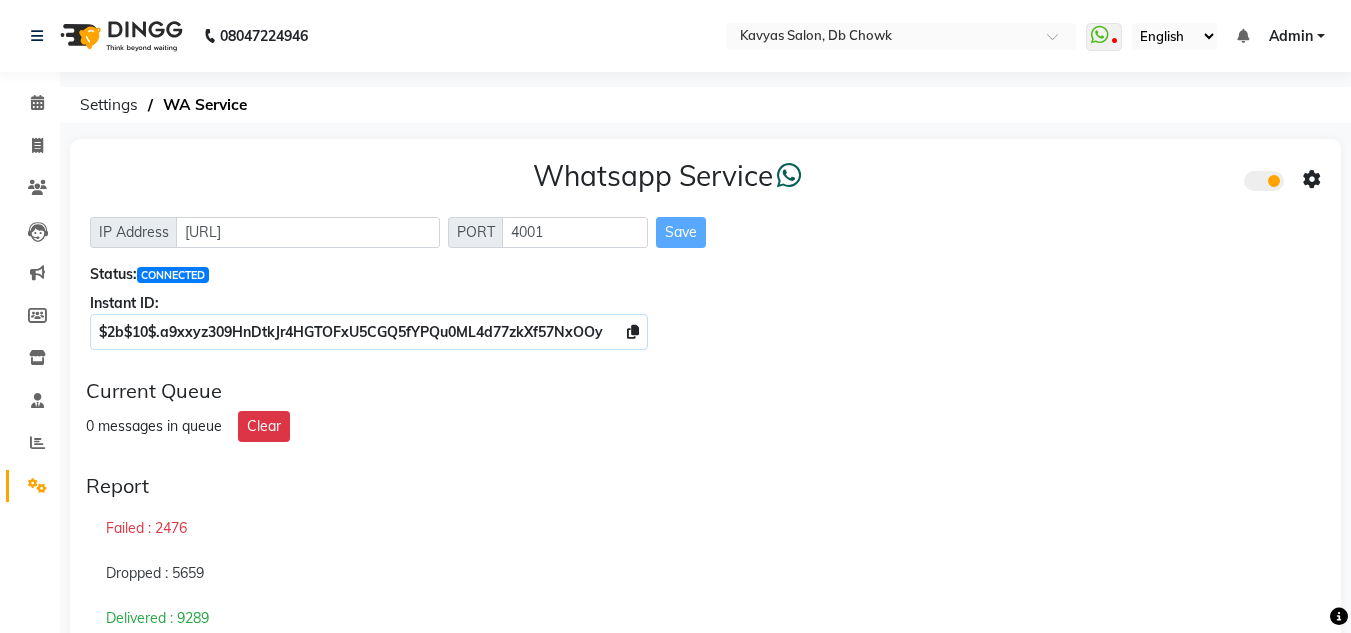 click on "Whatsapp Service  IP Address [URL] PORT 4001 Save Status:  CONNECTED Instant ID: $2b$10$.a9xxyz309HnDtkJr4HGTOFxU5CGQ5fYPQu0ML4d77zkXf57NxOOy" 